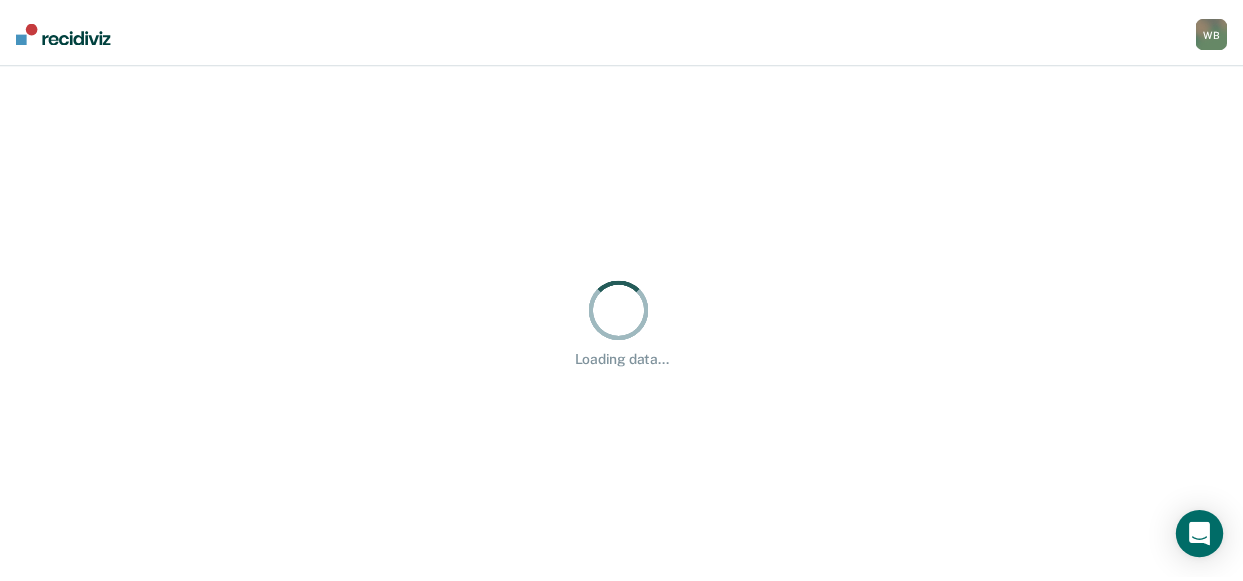 scroll, scrollTop: 0, scrollLeft: 0, axis: both 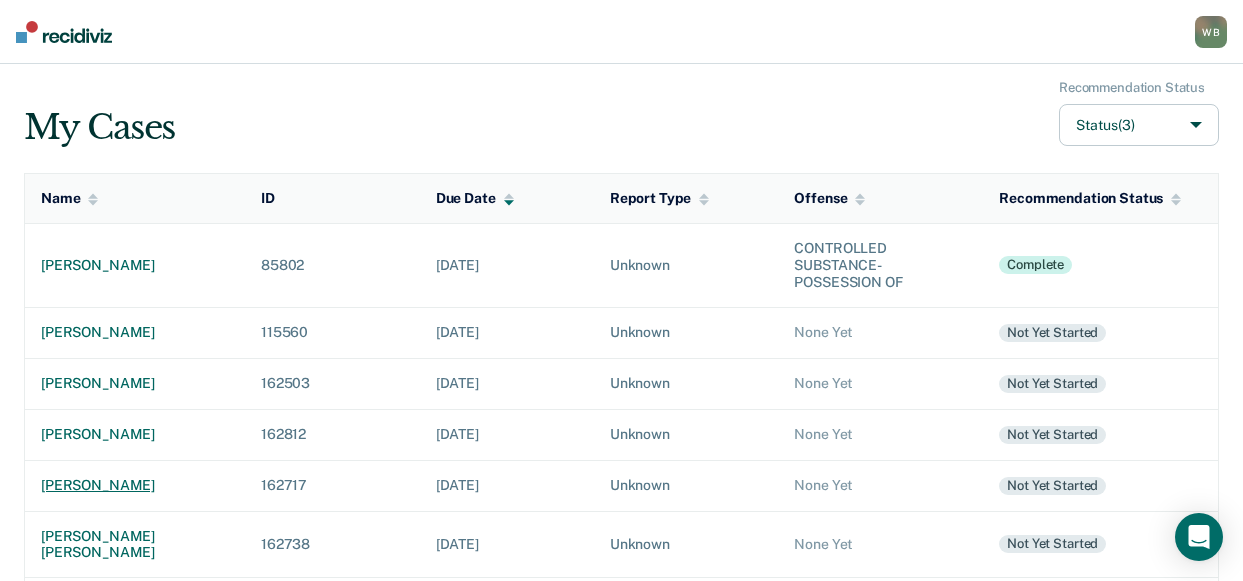 click on "[PERSON_NAME]" at bounding box center (135, 485) 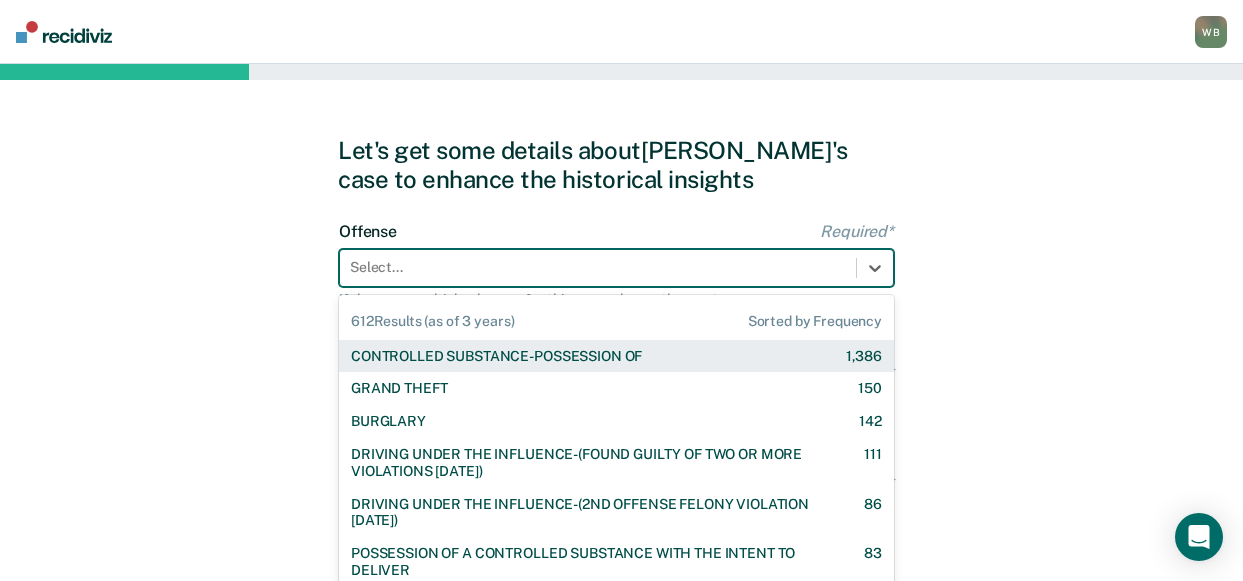 click on "612 results available. Use Up and Down to choose options, press Enter to select the currently focused option, press Escape to exit the menu, press Tab to select the option and exit the menu. Select... 612  Results (as of 3 years) Sorted by Frequency CONTROLLED SUBSTANCE-POSSESSION OF 1,386 GRAND THEFT 150 BURGLARY 142 DRIVING UNDER THE INFLUENCE-(FOUND GUILTY OF TWO OR MORE VIOLATIONS [DATE]) 111 DRIVING UNDER THE INFLUENCE-(2ND OFFENSE FELONY VIOLATION [DATE]) 86 POSSESSION OF A CONTROLLED SUBSTANCE WITH THE INTENT TO DELIVER 83 ASSAULT-AGGRAVATED 79 WEAPON-UNLAWFUL POSSESSION BY CONVICTED FELON 63 BATTERY-DOMESTIC VIOLENCE WITH TRAUMATIC INJURY 59 DRIVING UNDER THE INFLUENCE I18-8004 {M} 57 ELUDING A POLICE OFFICER IN A MOTOR VEHICLE 54 DRIVING UNDER THE INFLUENCE-(THIRD OR SUBSEQUENT OFFENSE) 35 FORGERY 31 PROPERTY-MALICIOUS INJURY TO PROPERTY 30 ASSAULT-DOMESTIC VIOLENCE I18-918(3)(A) {M} 28 CHILDREN-INJURY TO CHILD [DEMOGRAPHIC_DATA] 25 24 23 DOMESTIC BATTERY OR ASSAULT -IN THE PRESENCE OF A CHILD [DEMOGRAPHIC_DATA] 9" at bounding box center [616, 268] 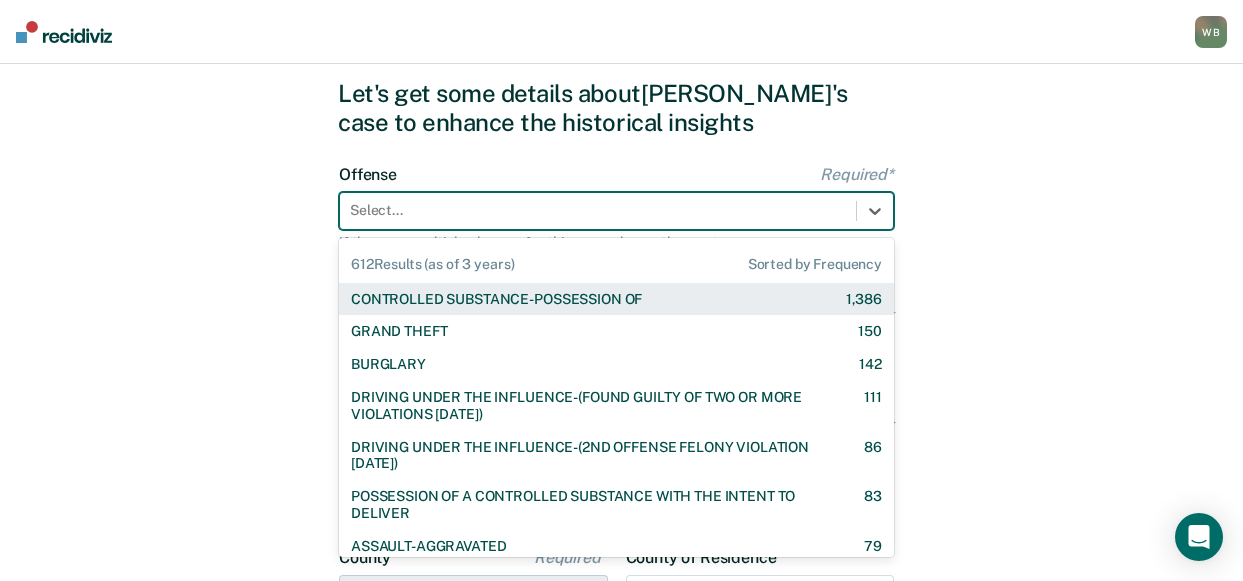 scroll, scrollTop: 63, scrollLeft: 0, axis: vertical 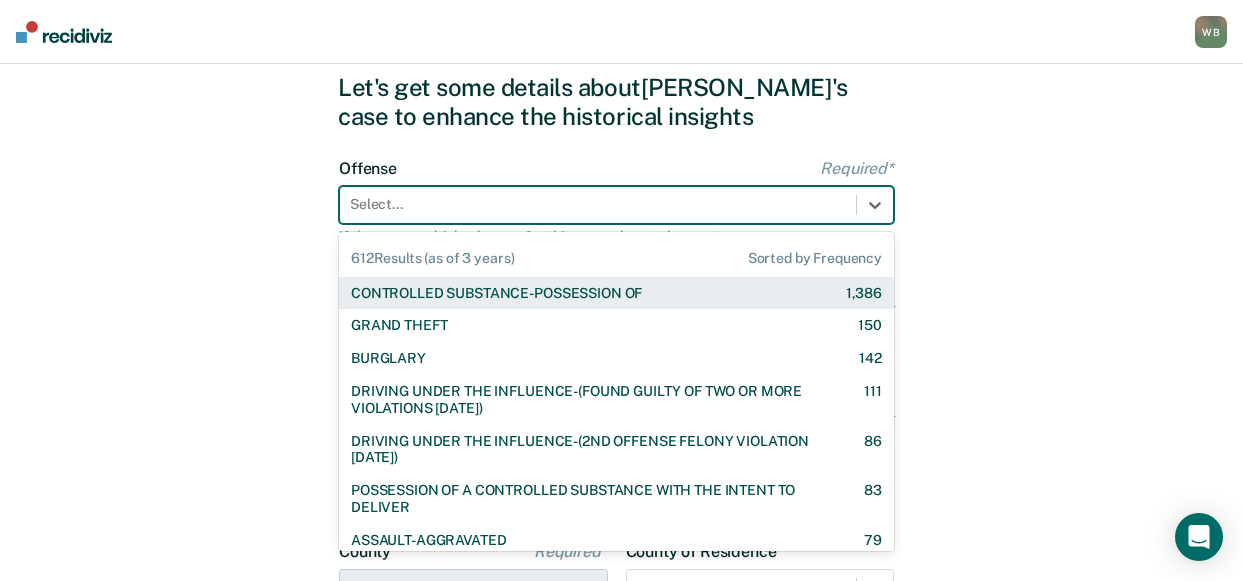 click on "CONTROLLED SUBSTANCE-POSSESSION OF" at bounding box center [496, 293] 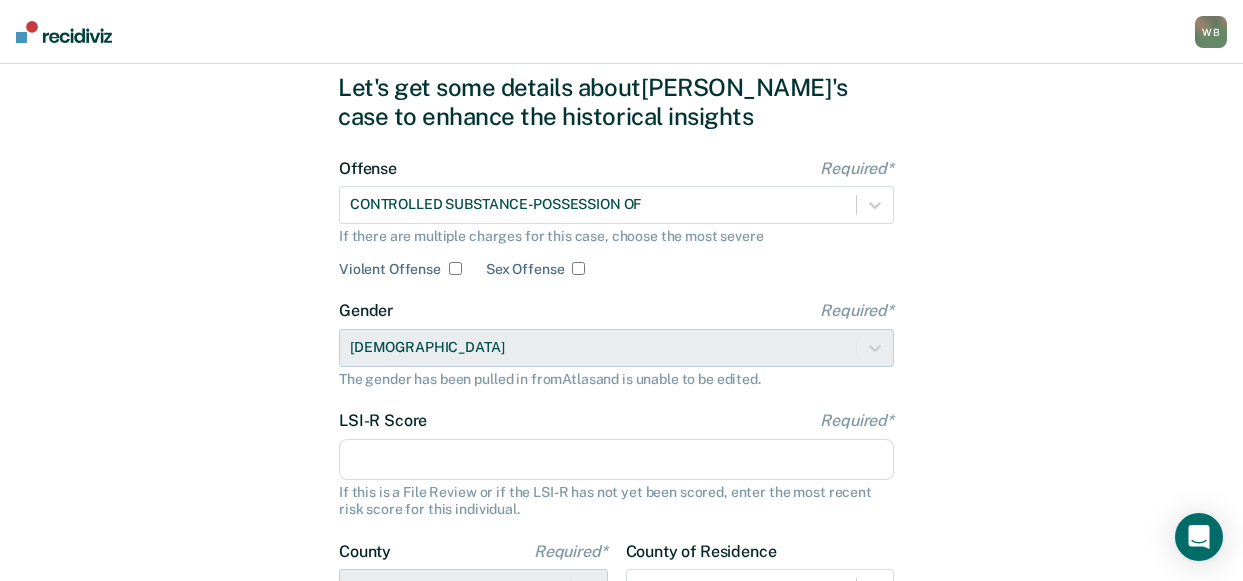 click on "LSI-R Score  Required*" at bounding box center (616, 460) 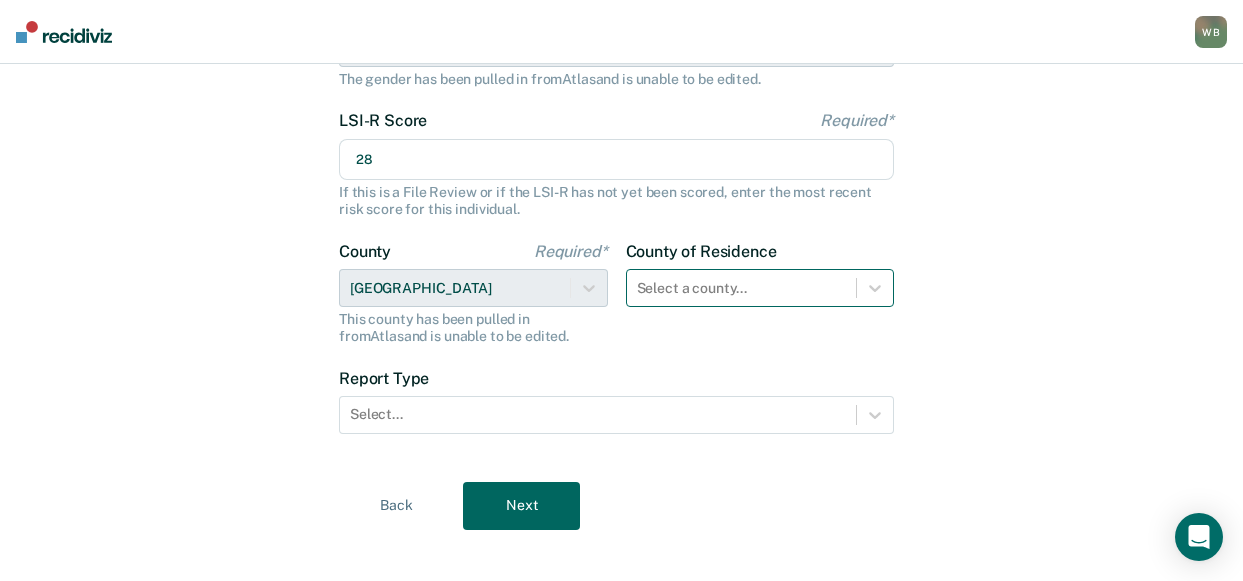 type on "28" 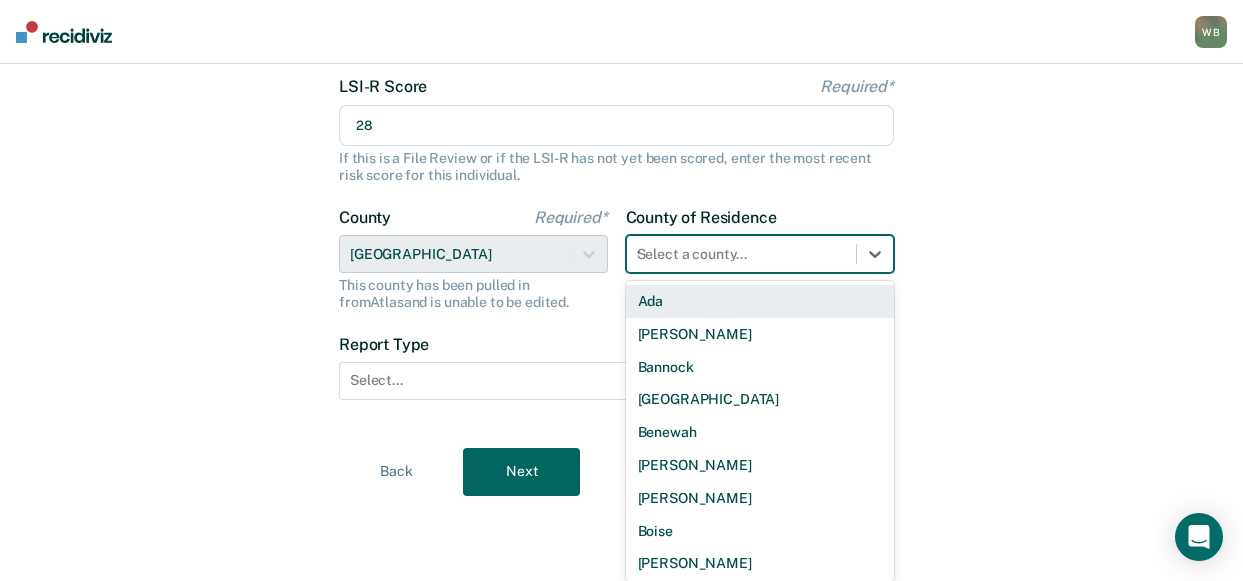 type on "tw" 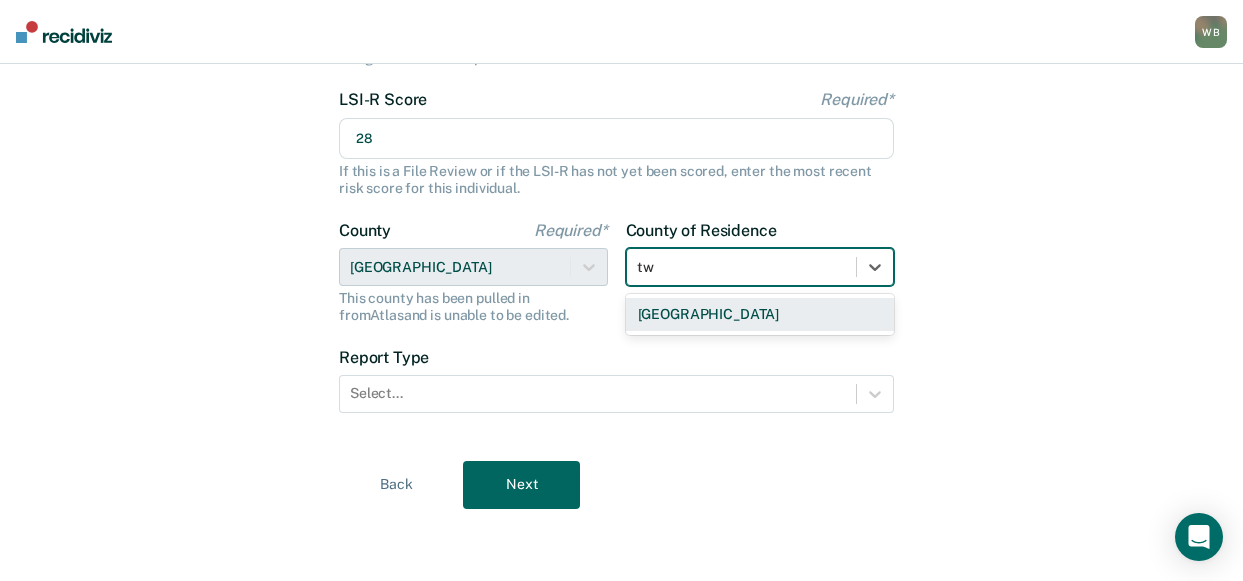 click on "[GEOGRAPHIC_DATA]" at bounding box center [760, 314] 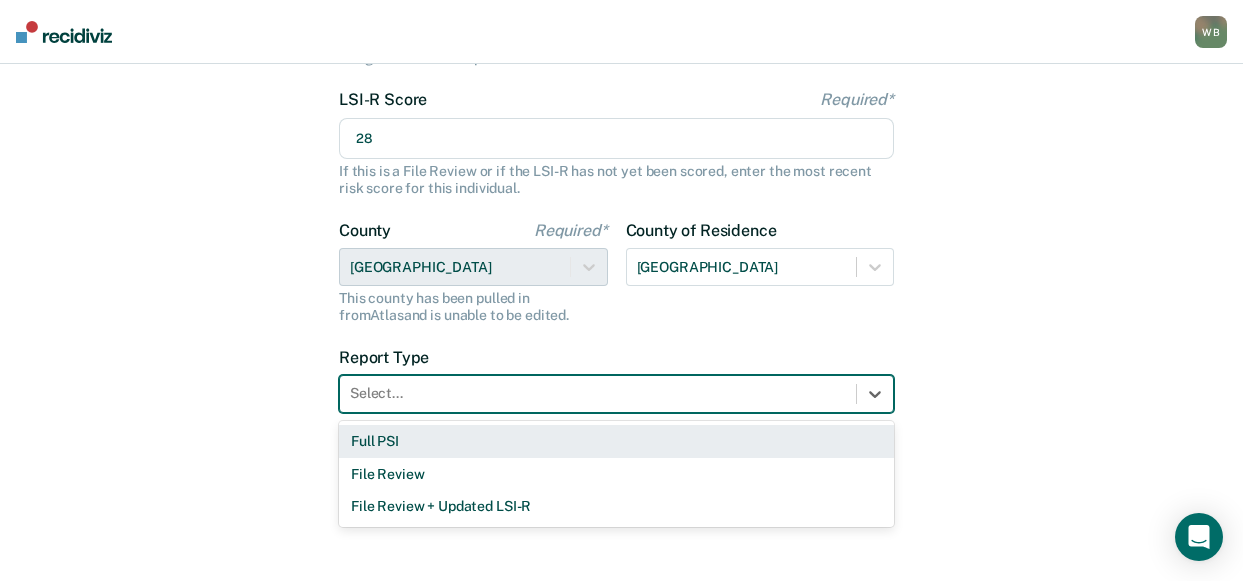 click at bounding box center (598, 393) 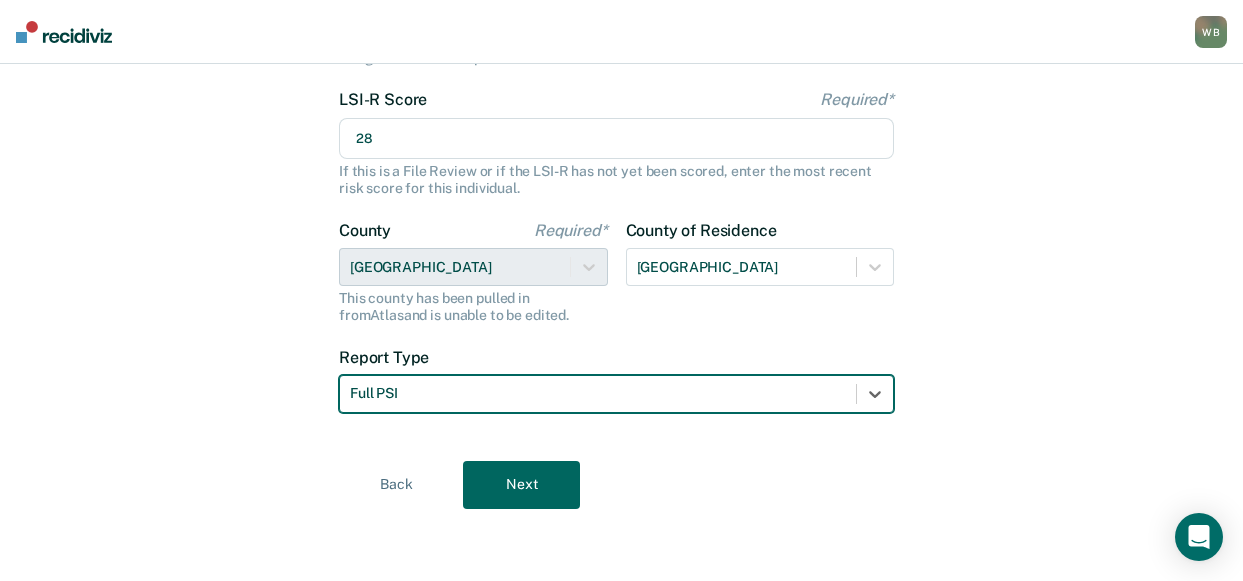 click on "Next" at bounding box center (521, 485) 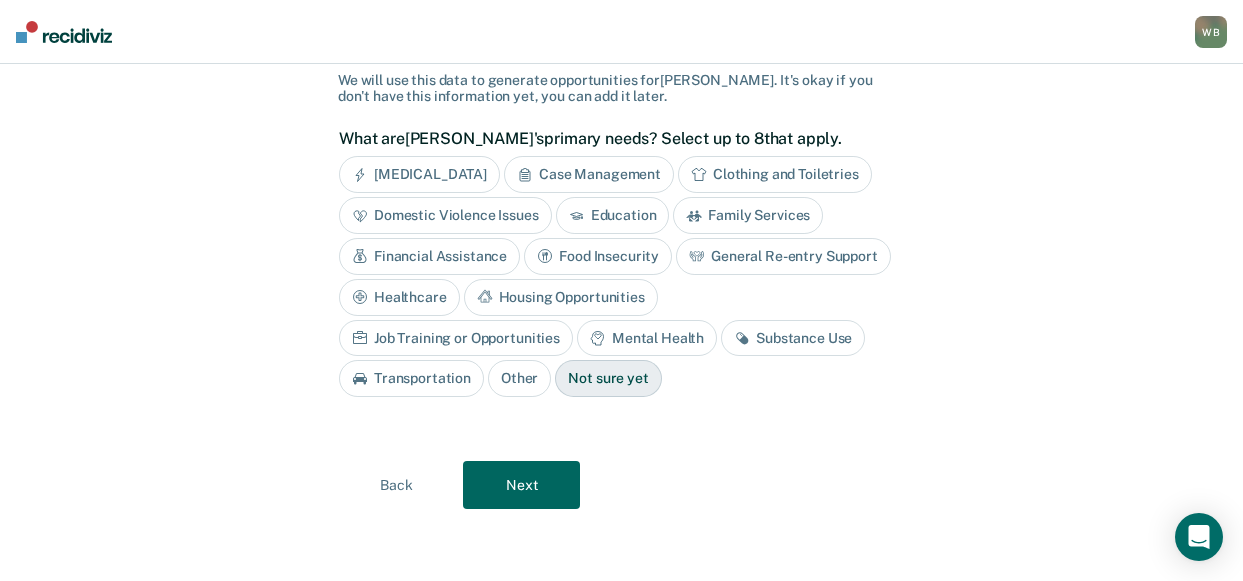 scroll, scrollTop: 134, scrollLeft: 0, axis: vertical 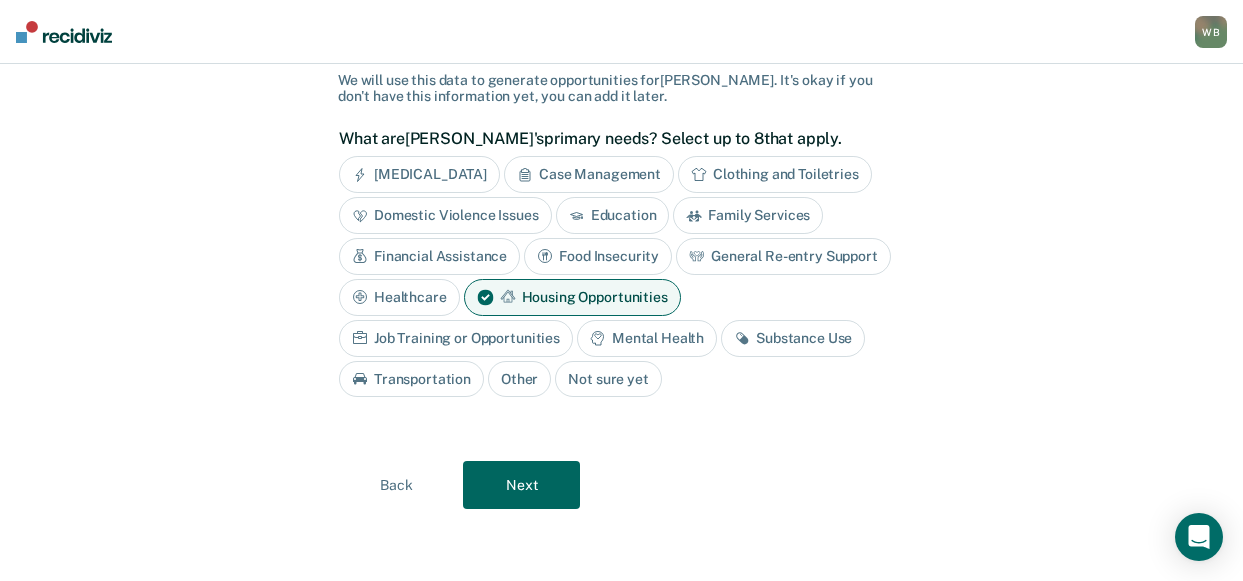 click on "Substance Use" at bounding box center [793, 338] 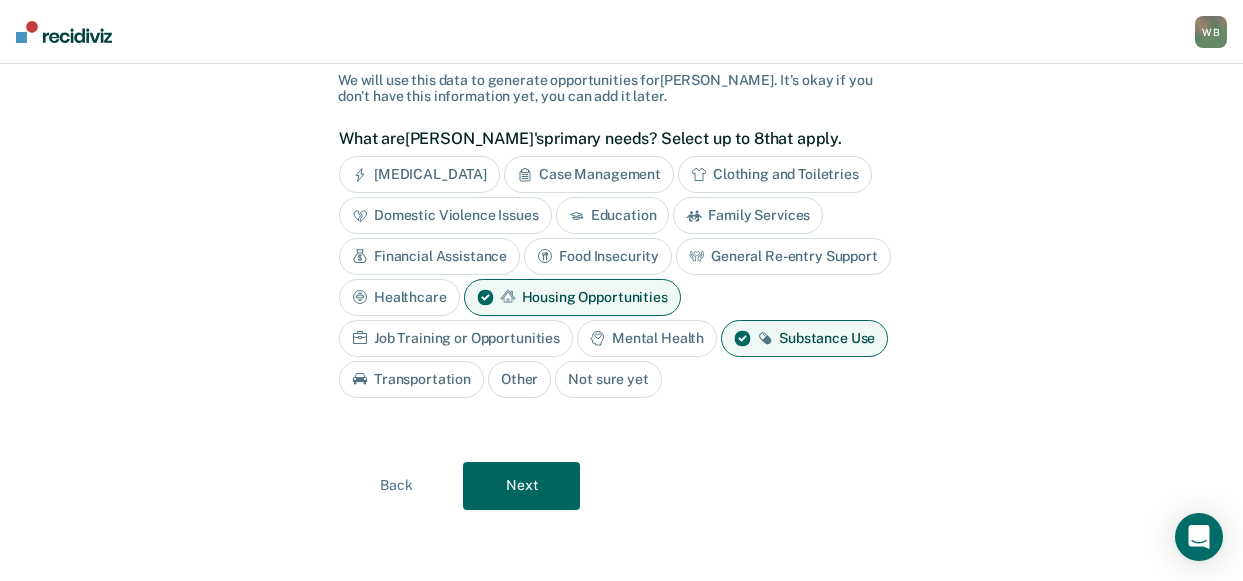 click on "Next" at bounding box center [521, 486] 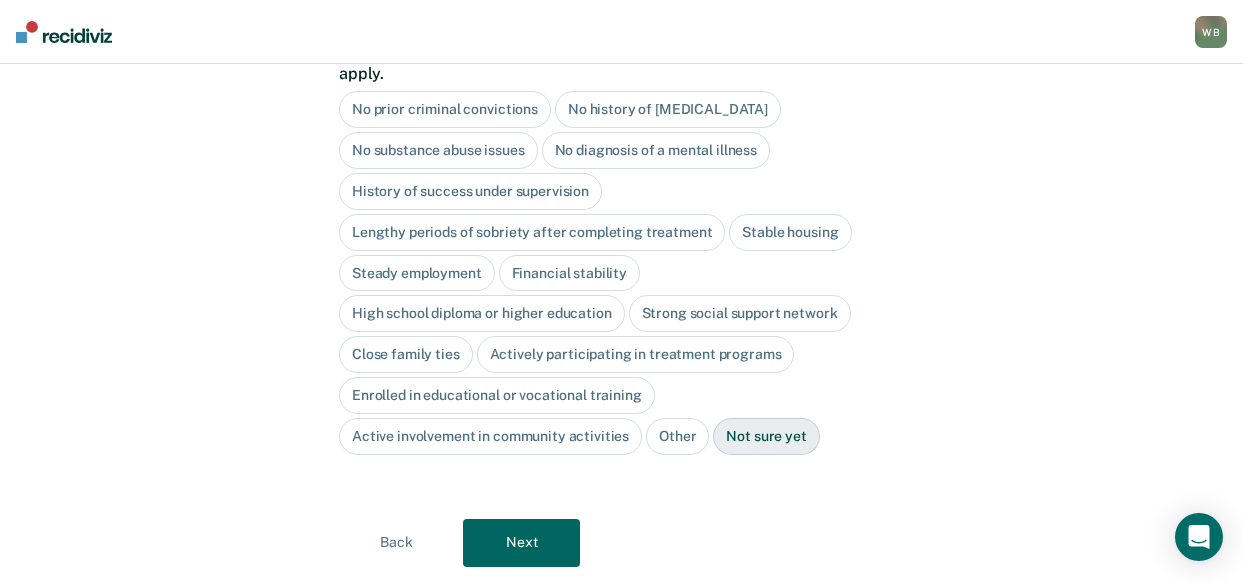 scroll, scrollTop: 273, scrollLeft: 0, axis: vertical 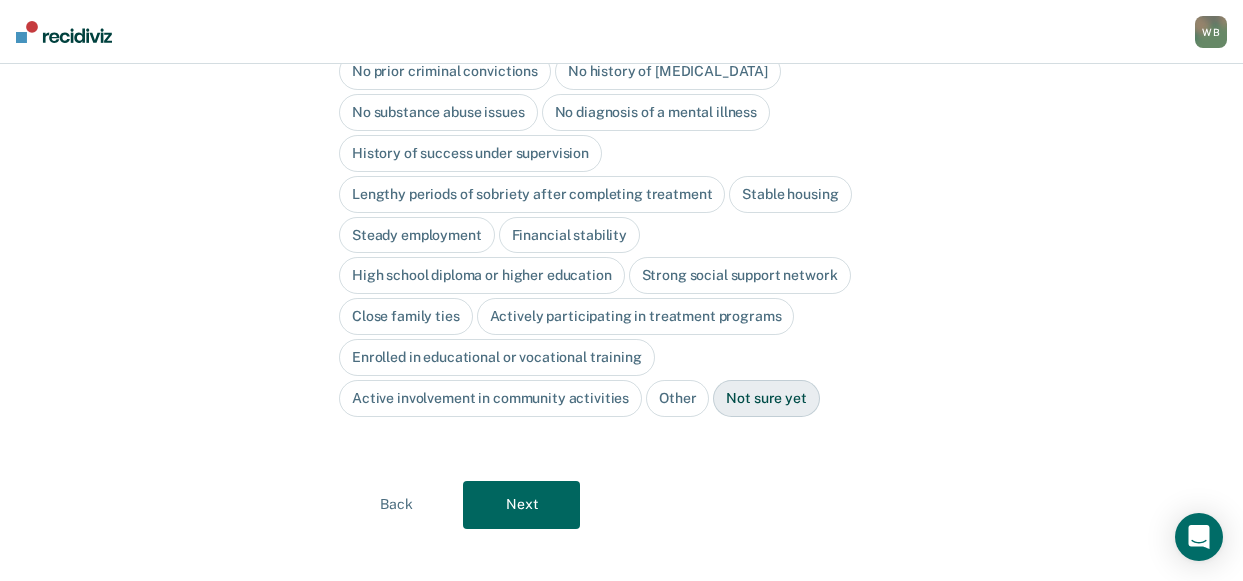 click on "Next" at bounding box center [521, 505] 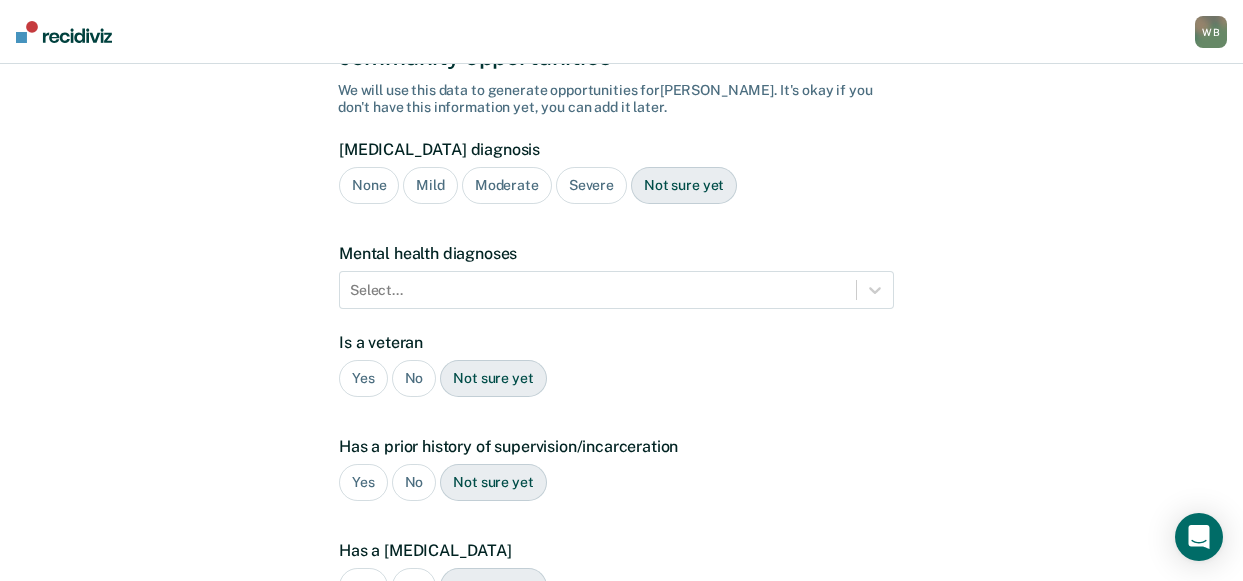 scroll, scrollTop: 200, scrollLeft: 0, axis: vertical 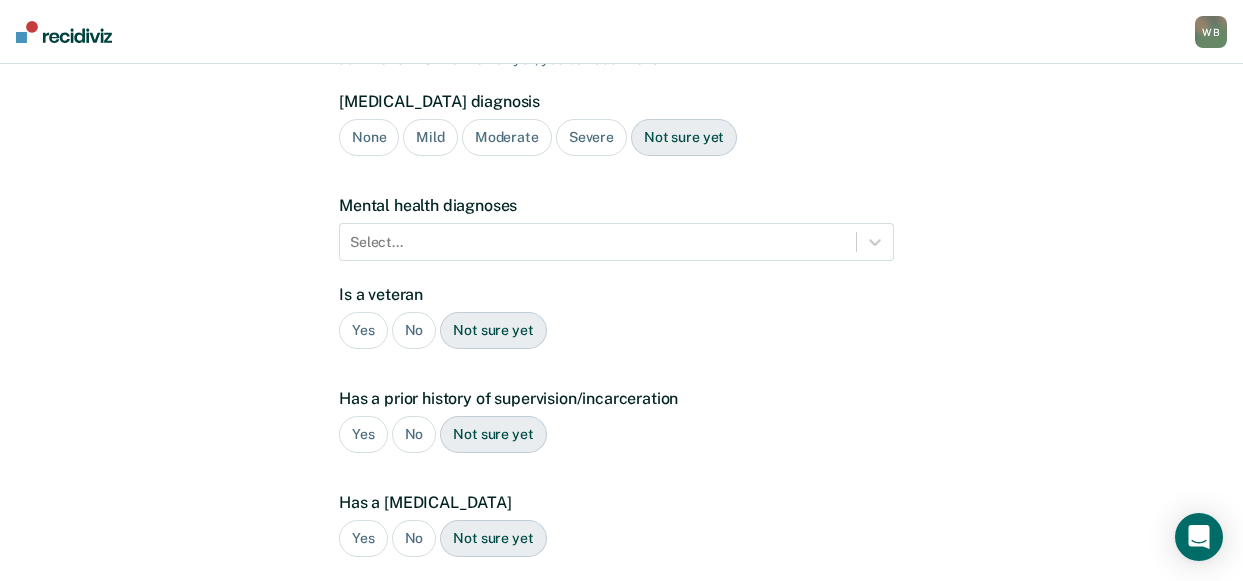 click on "[MEDICAL_DATA] diagnosis  None Mild Moderate Severe Not sure yet Mental health diagnoses  Select... Is a veteran  Yes No Not sure yet Has a prior history of supervision/incarceration   Yes No Not sure yet Has a [MEDICAL_DATA]  Yes No Not sure yet Has an open child protective services case   Yes No Not sure yet Plea  Guilty Not Guilty [PERSON_NAME] Plea Not sure yet" at bounding box center (616, 448) 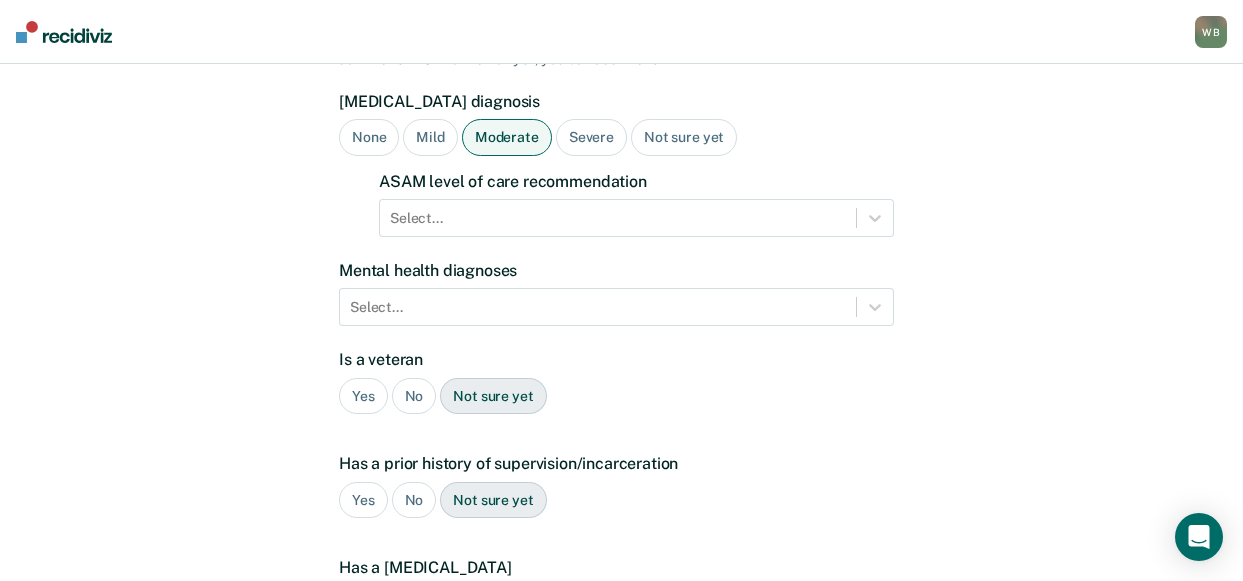 drag, startPoint x: 449, startPoint y: 194, endPoint x: 443, endPoint y: 213, distance: 19.924858 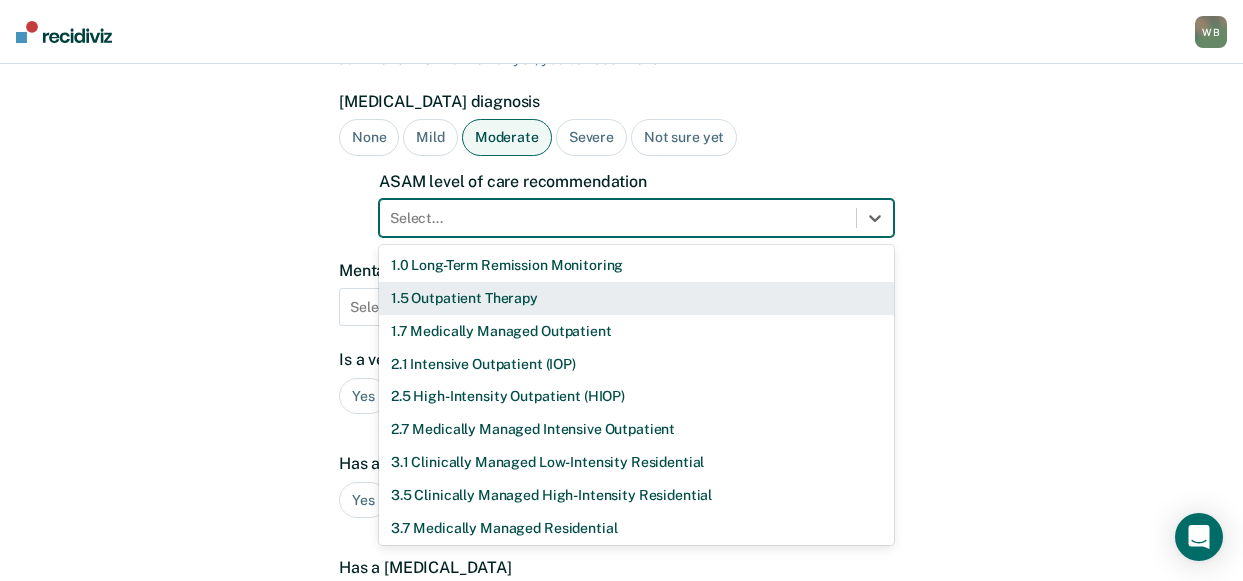 click on "1.5 Outpatient Therapy" at bounding box center [636, 298] 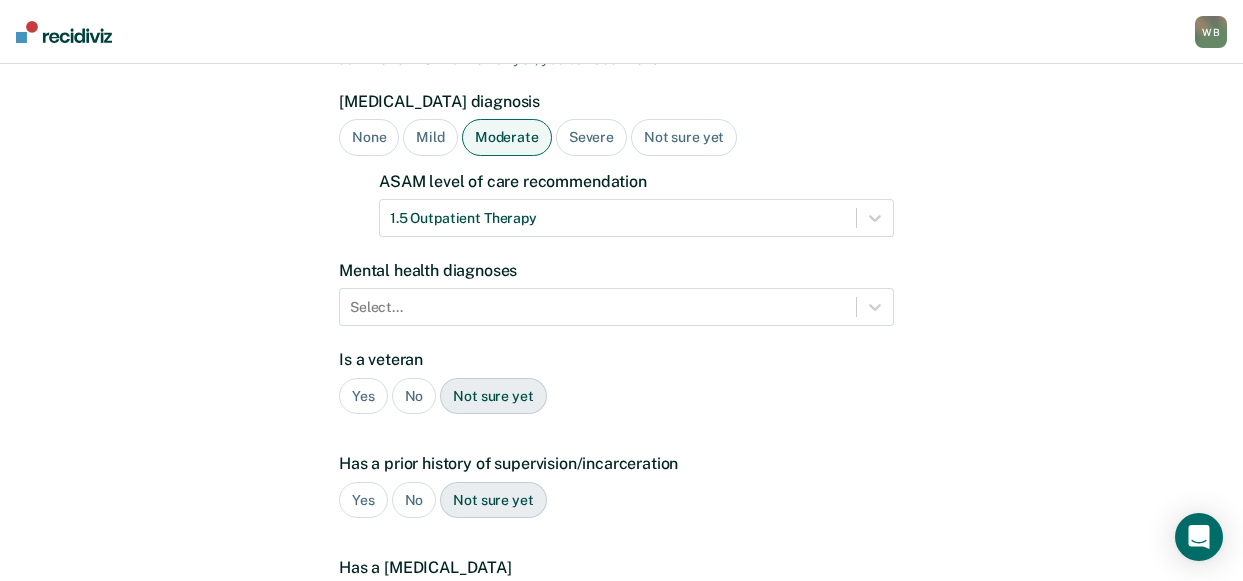 click on "[MEDICAL_DATA] diagnosis  None Mild Moderate Severe Not sure yet ASAM level of care recommendation  1.5 Outpatient Therapy Mental health diagnoses  Select... Is a veteran  Yes No Not sure yet Has a prior history of supervision/incarceration   Yes No Not sure yet Has a [MEDICAL_DATA]  Yes No Not sure yet Has an open child protective services case   Yes No Not sure yet Plea  Guilty Not Guilty [PERSON_NAME] Plea Not sure yet" at bounding box center (616, 481) 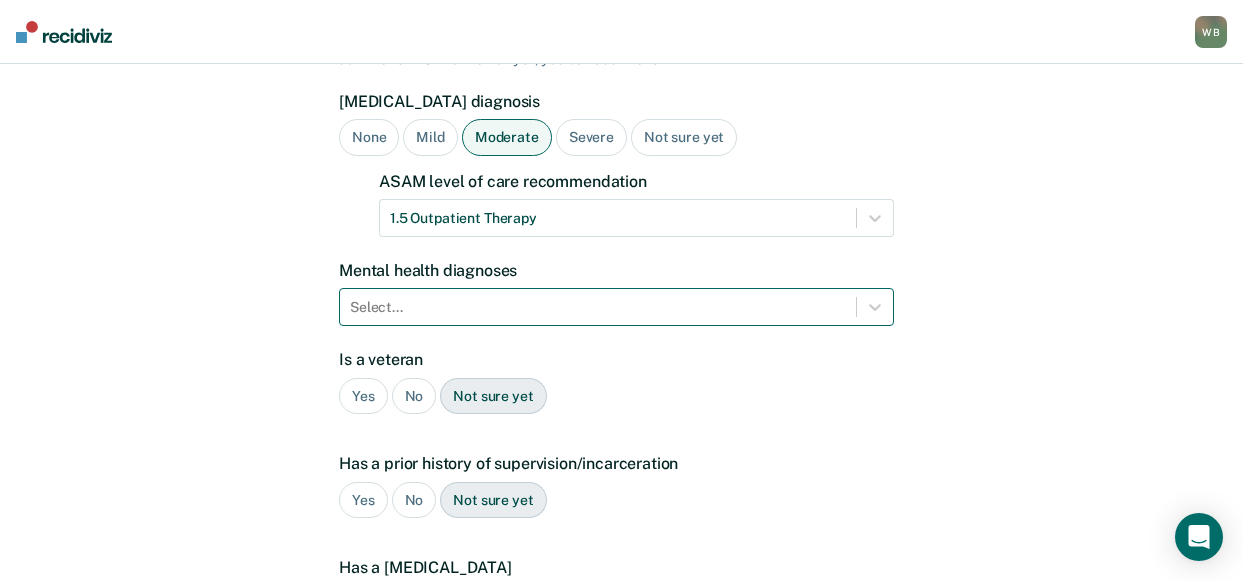 click on "[MEDICAL_DATA] diagnosis  None Mild Moderate Severe Not sure yet ASAM level of care recommendation  1.5 Outpatient Therapy Mental health diagnoses  Select... Is a veteran  Yes No Not sure yet Has a prior history of supervision/incarceration   Yes No Not sure yet Has a [MEDICAL_DATA]  Yes No Not sure yet Has an open child protective services case   Yes No Not sure yet Plea  Guilty Not Guilty [PERSON_NAME] Plea Not sure yet" at bounding box center (616, 481) 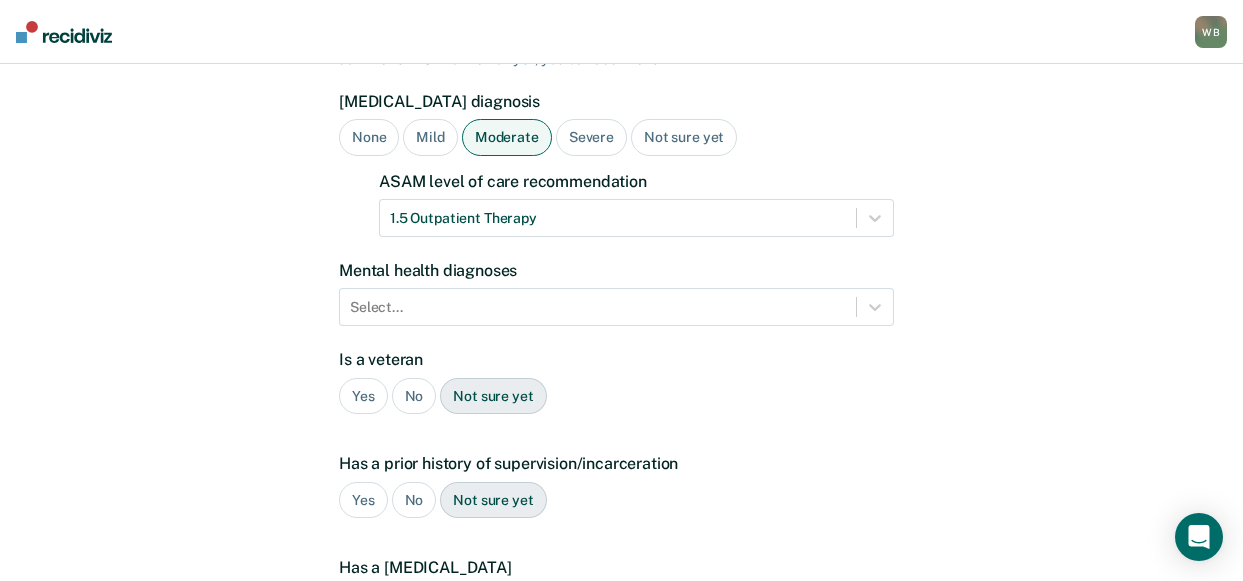scroll, scrollTop: 233, scrollLeft: 0, axis: vertical 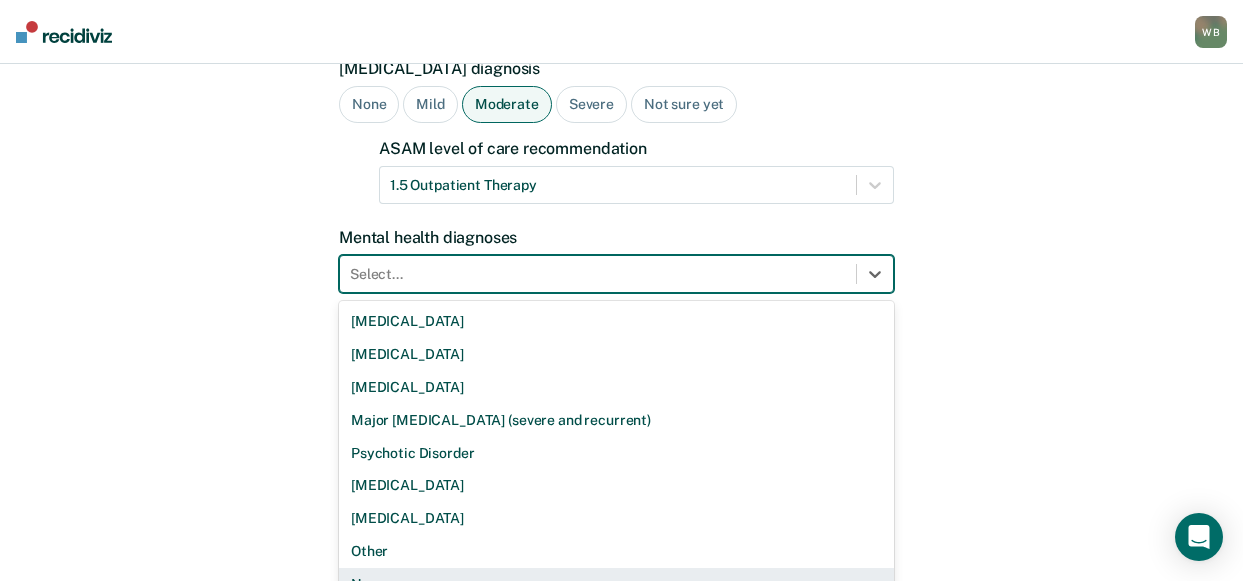 click on "None" at bounding box center (616, 584) 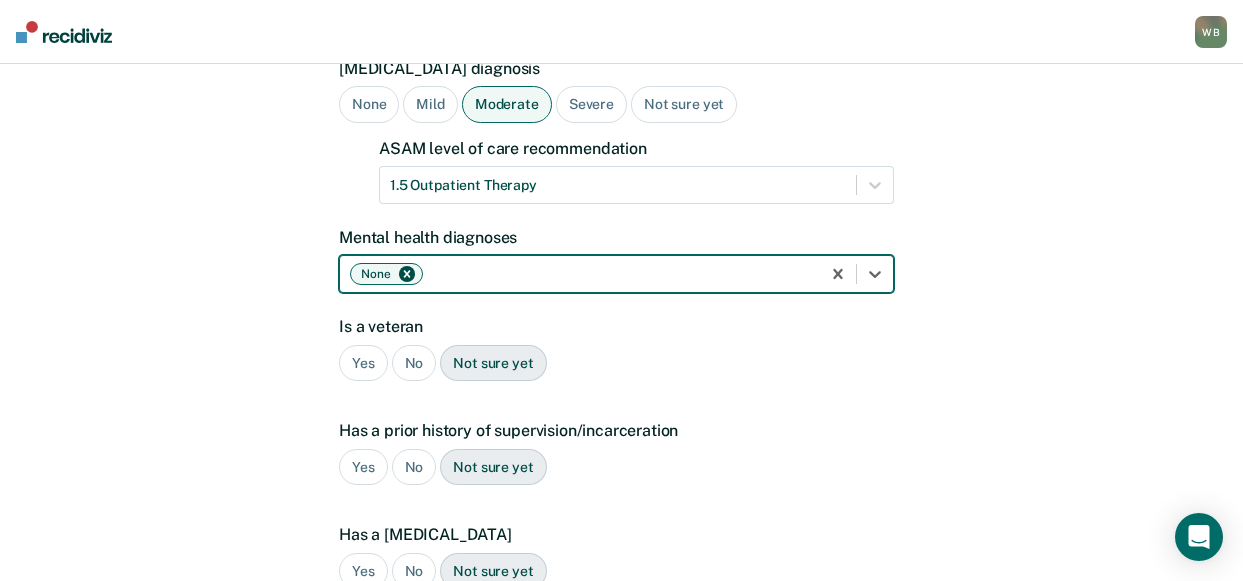 click on "[MEDICAL_DATA] diagnosis  None Mild Moderate Severe Not sure yet ASAM level of care recommendation  1.5 Outpatient Therapy Mental health diagnoses  option None, selected. None Is a veteran  Yes No Not sure yet Has a prior history of supervision/incarceration   Yes No Not sure yet Has a [MEDICAL_DATA]  Yes No Not sure yet Has an open child protective services case   Yes No Not sure yet Plea  Guilty Not Guilty [PERSON_NAME] Plea Not sure yet" at bounding box center [616, 448] 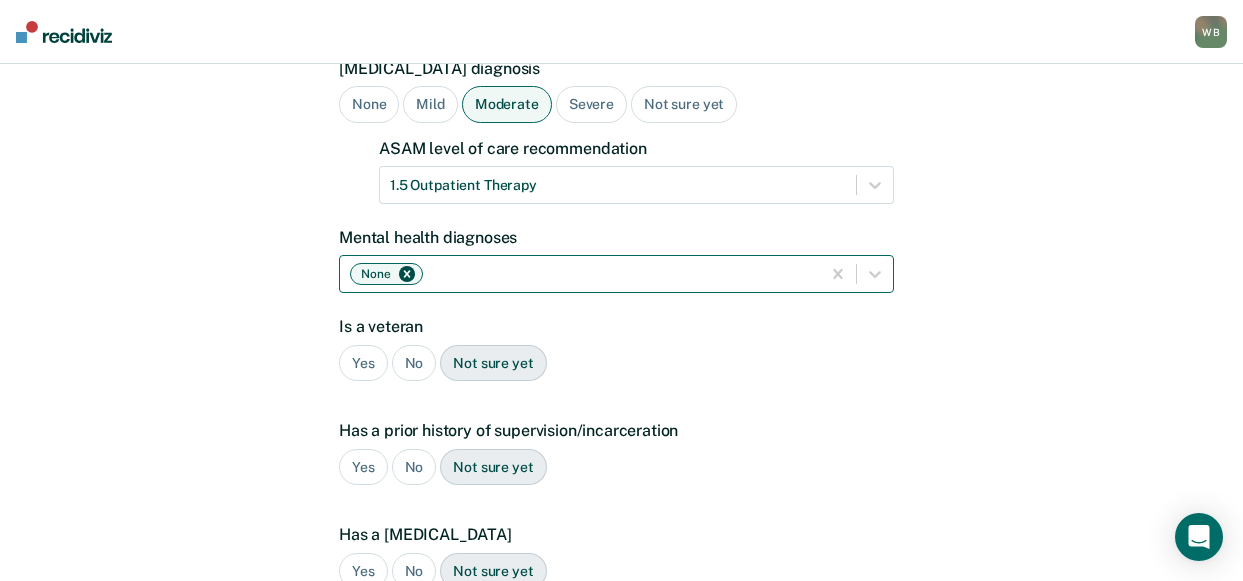 click at bounding box center [618, 274] 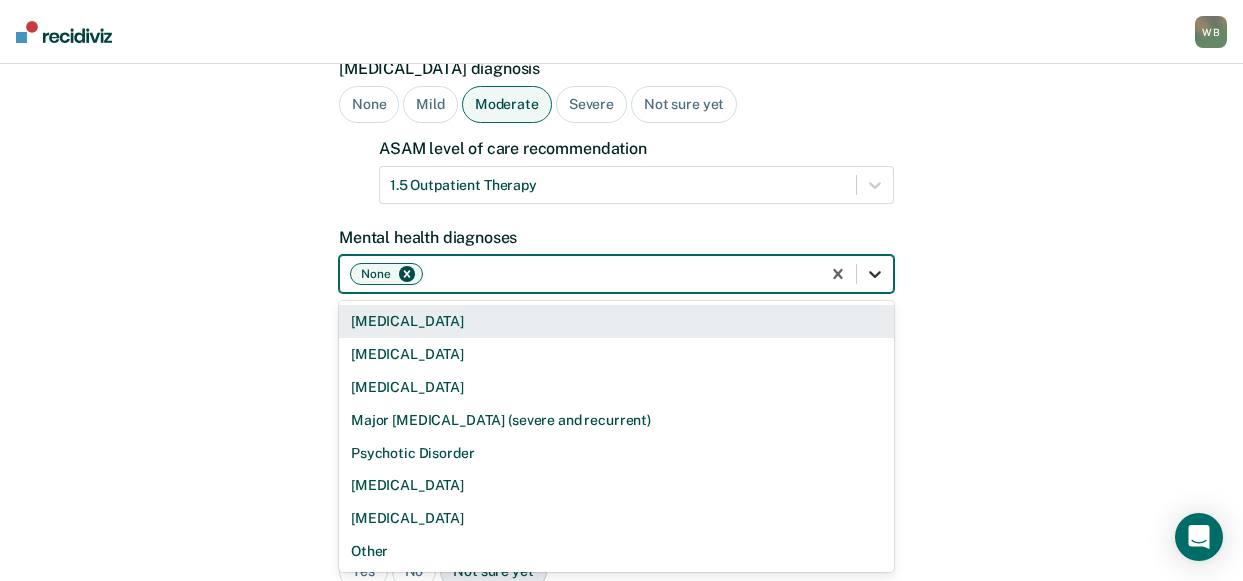 click 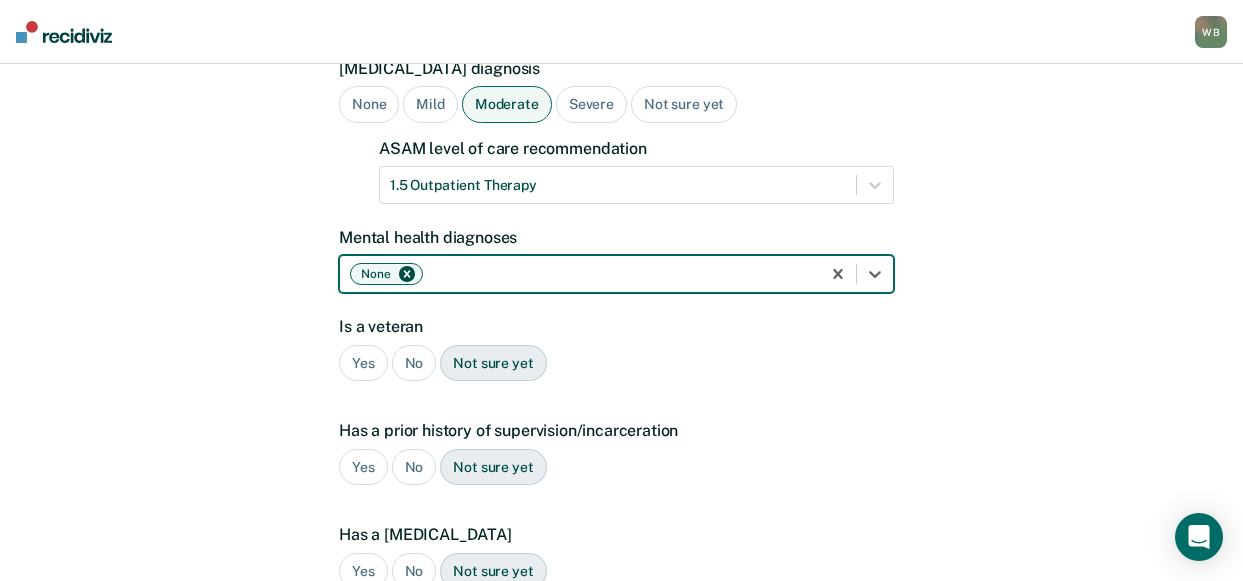 click on "Is a veteran" at bounding box center [616, 326] 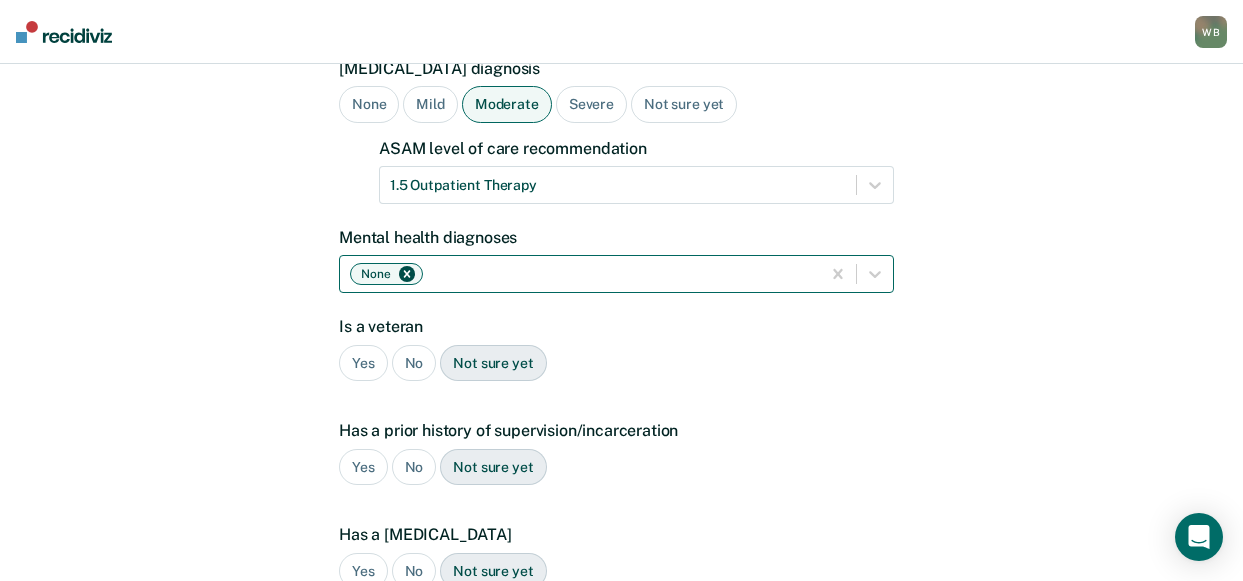 drag, startPoint x: 843, startPoint y: 235, endPoint x: 833, endPoint y: 240, distance: 11.18034 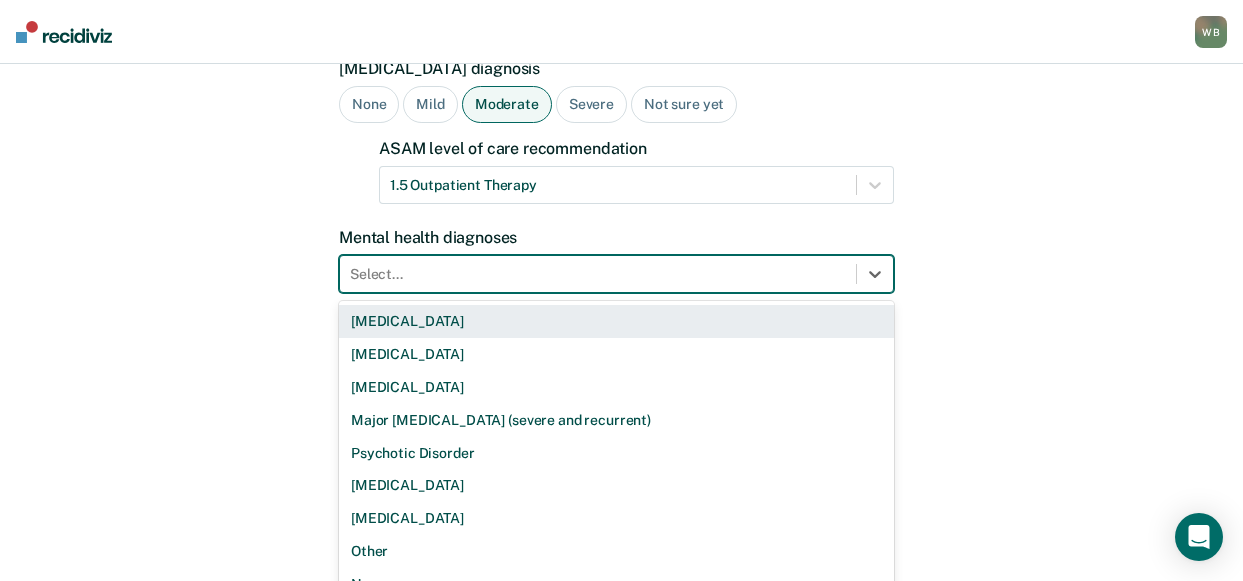 click on "Select..." at bounding box center [598, 274] 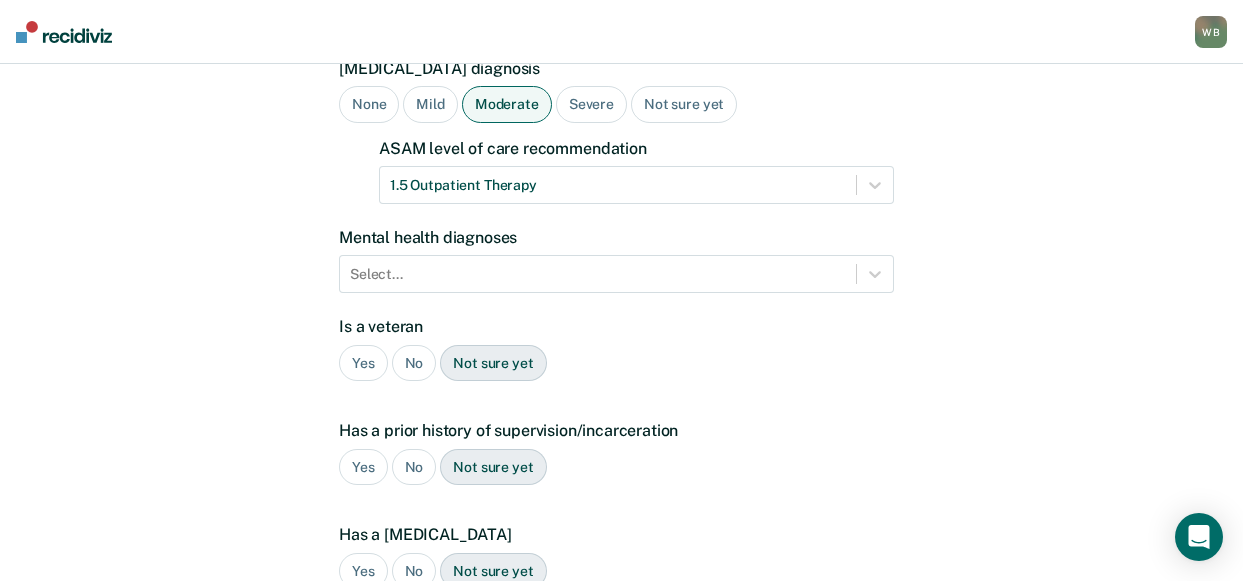 click on "A few more details to determine if  [PERSON_NAME]  meets eligibility for community opportunities We will use this data to generate opportunities for  [PERSON_NAME] . It's okay if you don't have this information yet, you can add it later.   [MEDICAL_DATA] diagnosis  None Mild Moderate Severe Not sure yet ASAM level of care recommendation  1.5 Outpatient Therapy Mental health diagnoses  Select... Is a veteran  Yes No Not sure yet Has a prior history of supervision/incarceration   Yes No Not sure yet Has a [MEDICAL_DATA]  Yes No Not sure yet Has an open child protective services case   Yes No Not sure yet Plea  Guilty Not Guilty [PERSON_NAME] Plea Not sure yet Back Next" at bounding box center [621, 406] 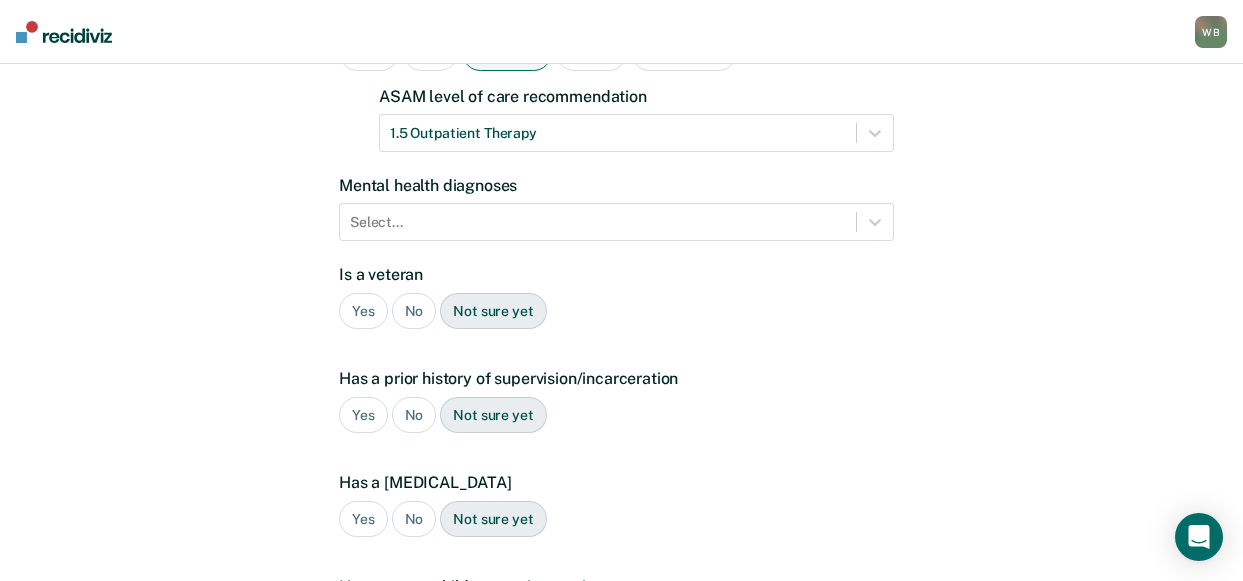 scroll, scrollTop: 333, scrollLeft: 0, axis: vertical 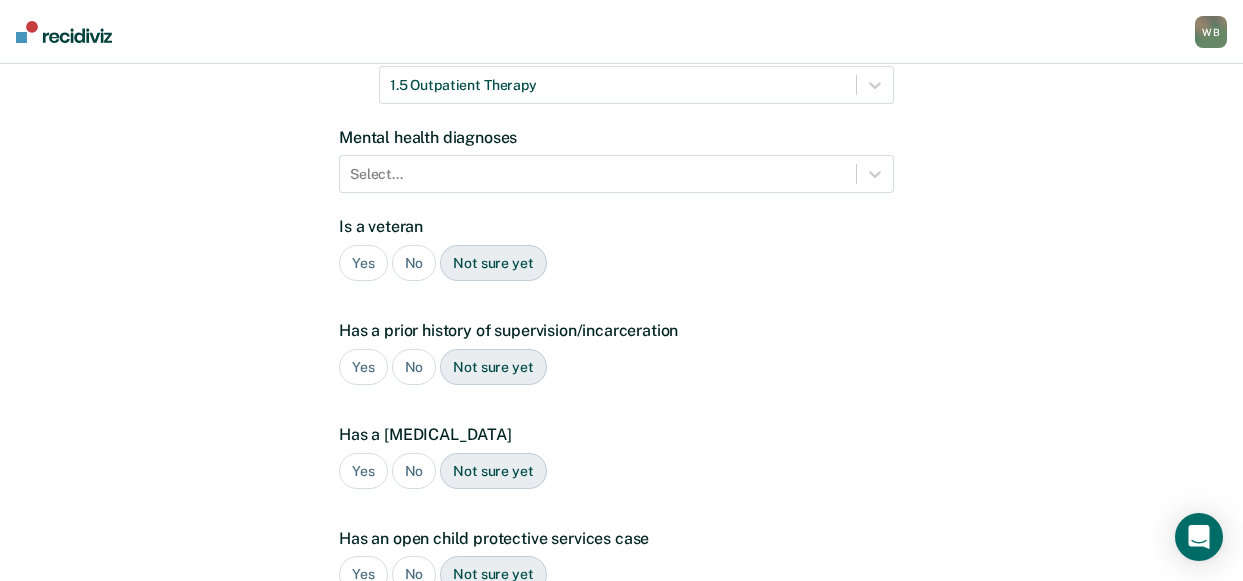 click on "No" at bounding box center [414, 263] 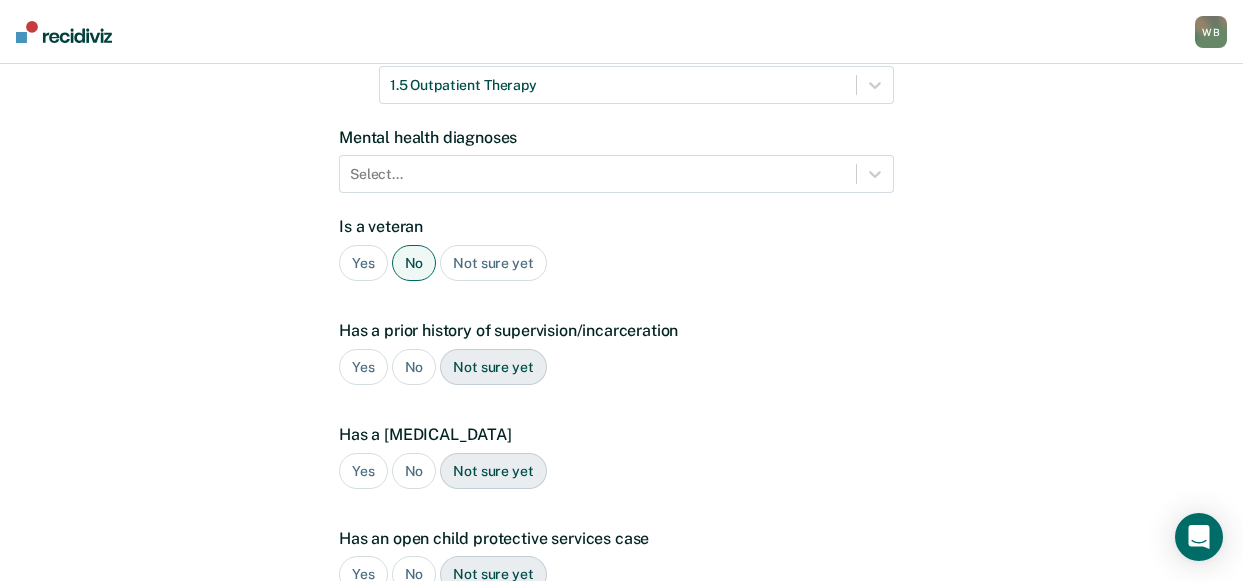 click on "Yes" at bounding box center [363, 367] 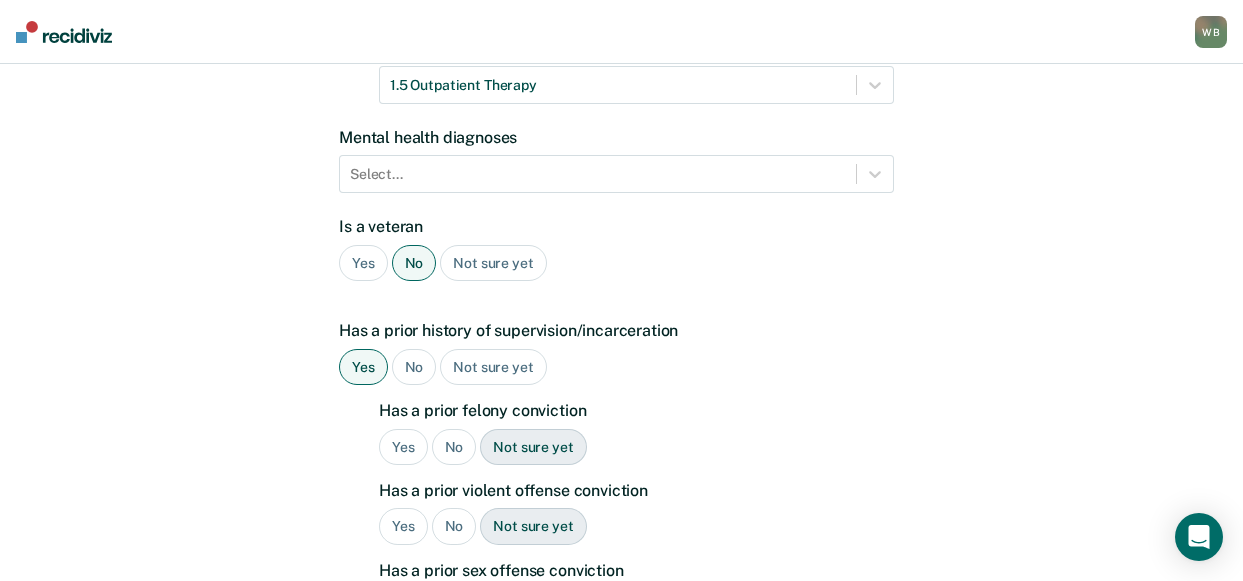 click on "No" at bounding box center [454, 447] 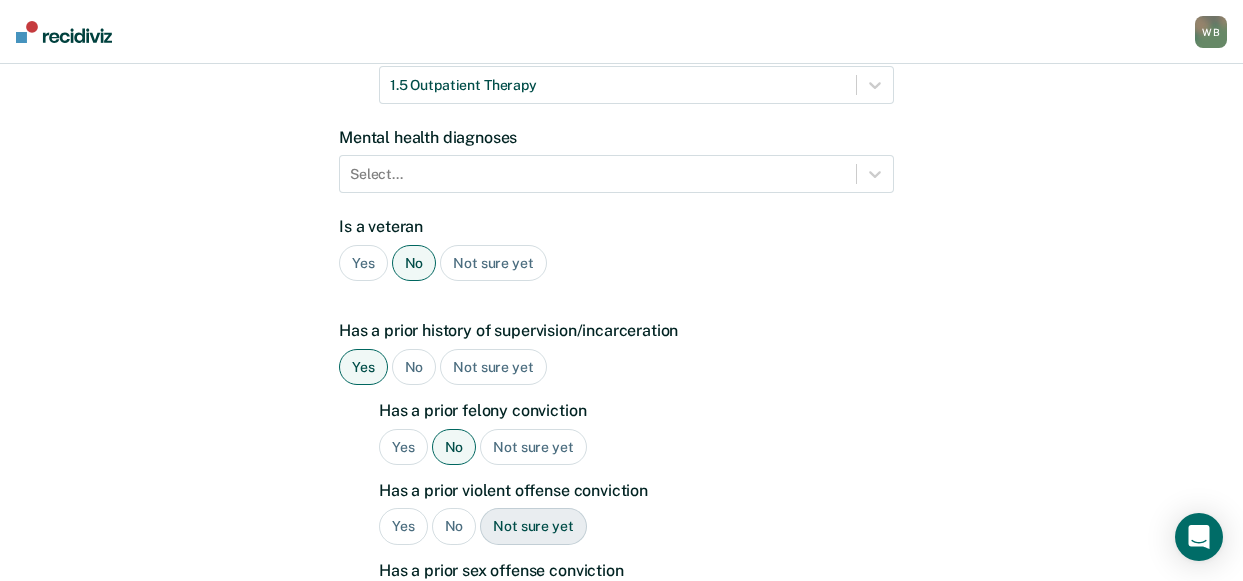 click on "No" at bounding box center [454, 526] 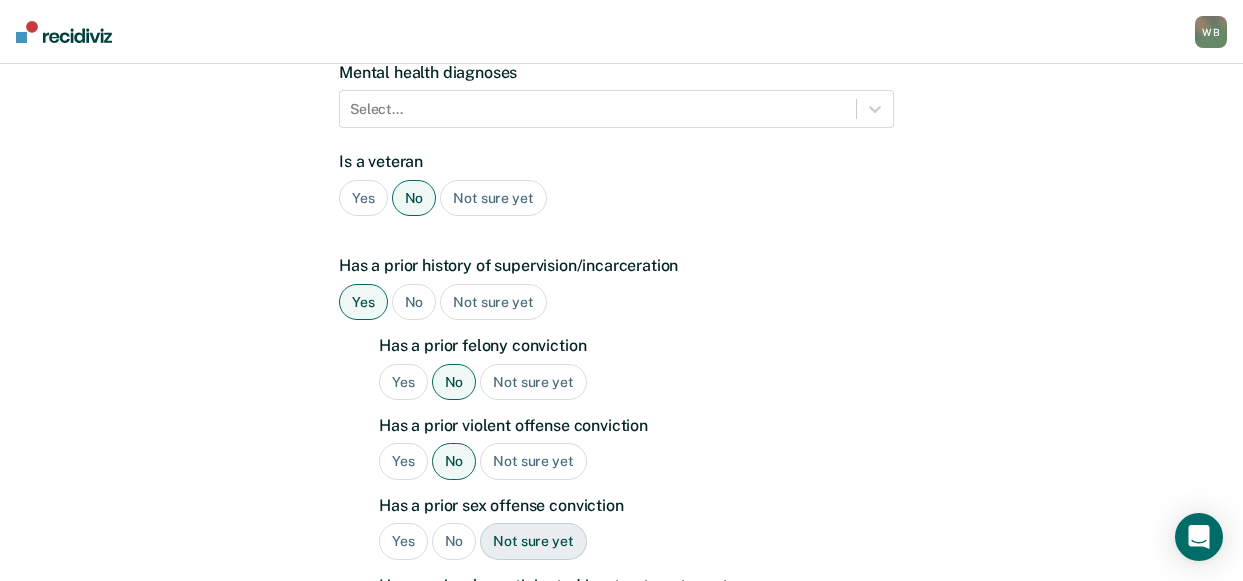 scroll, scrollTop: 433, scrollLeft: 0, axis: vertical 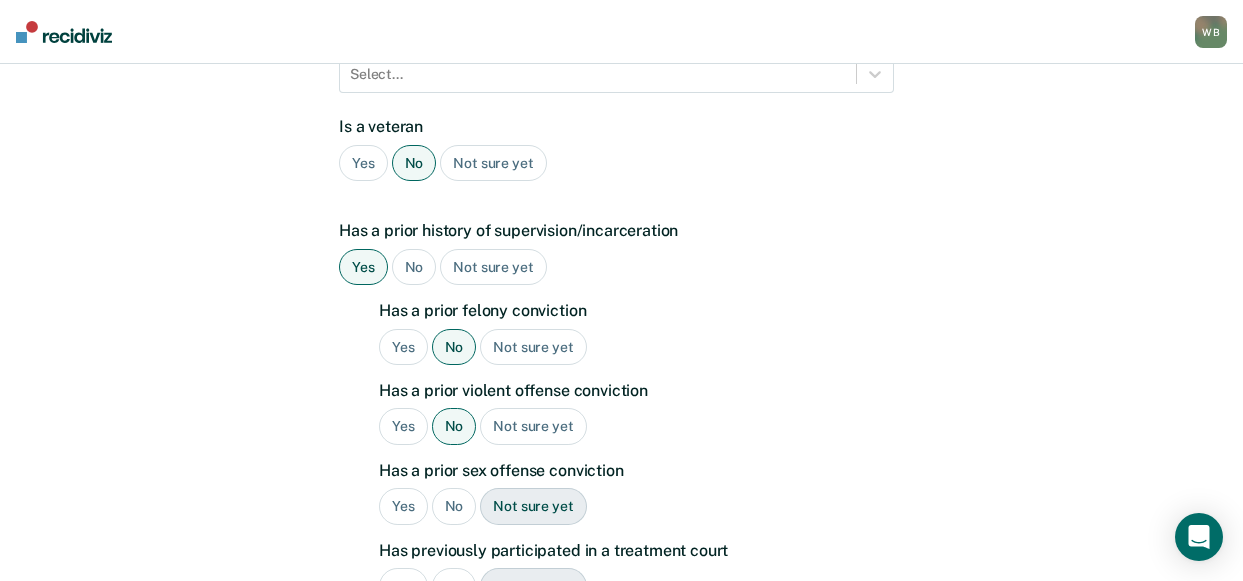 click on "No" at bounding box center (454, 506) 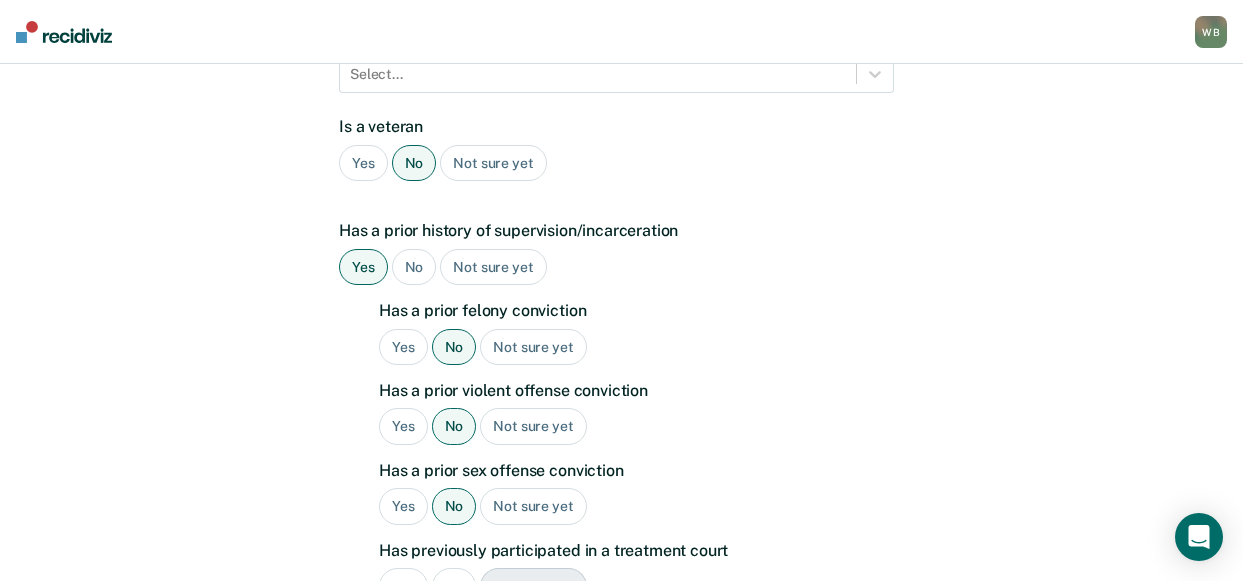 click on "No" at bounding box center [454, 586] 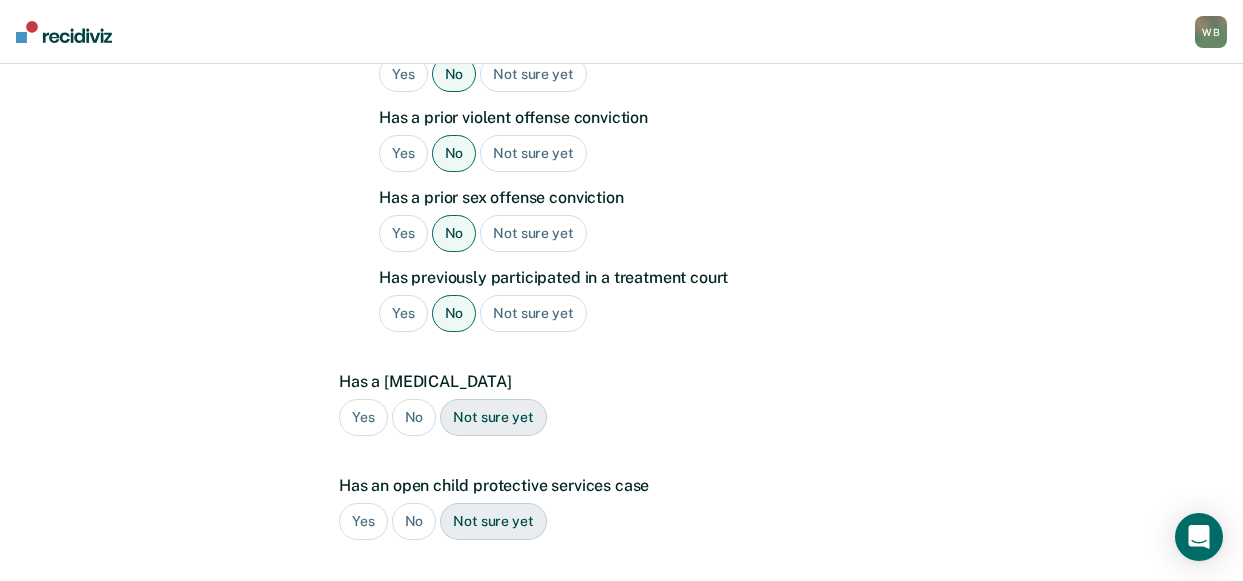 scroll, scrollTop: 833, scrollLeft: 0, axis: vertical 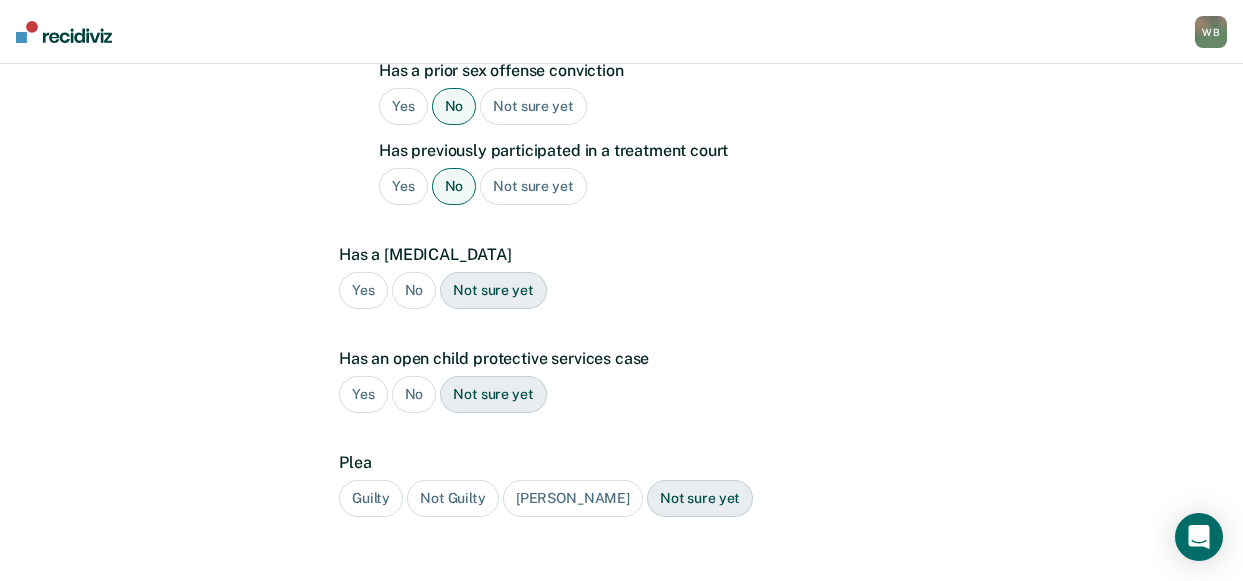 click on "No" at bounding box center (414, 290) 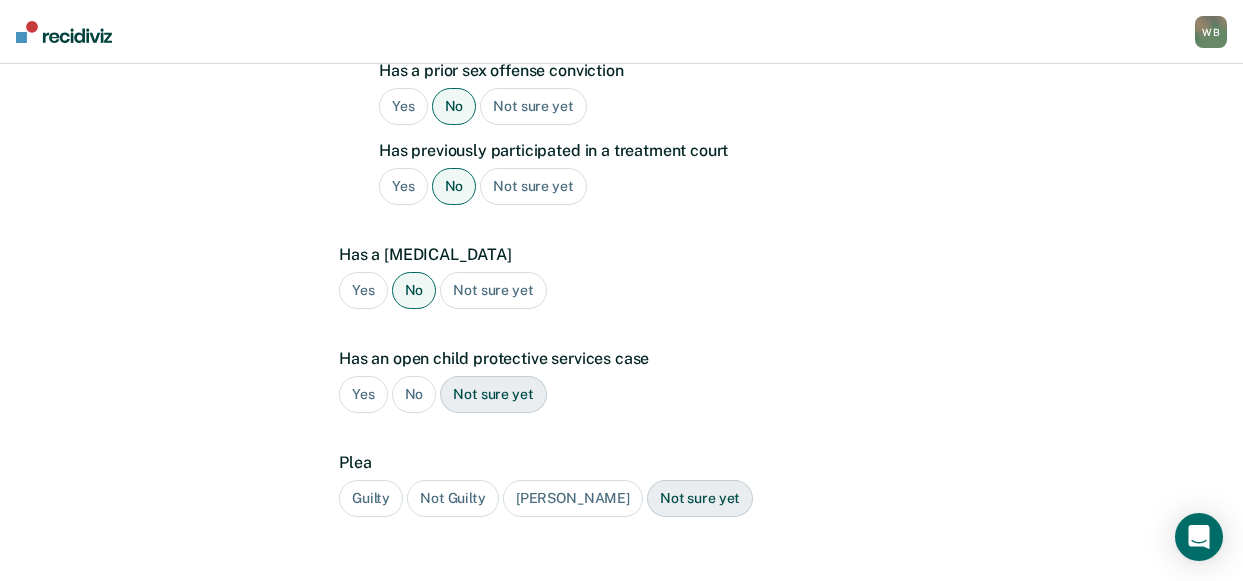 drag, startPoint x: 412, startPoint y: 347, endPoint x: 414, endPoint y: 376, distance: 29.068884 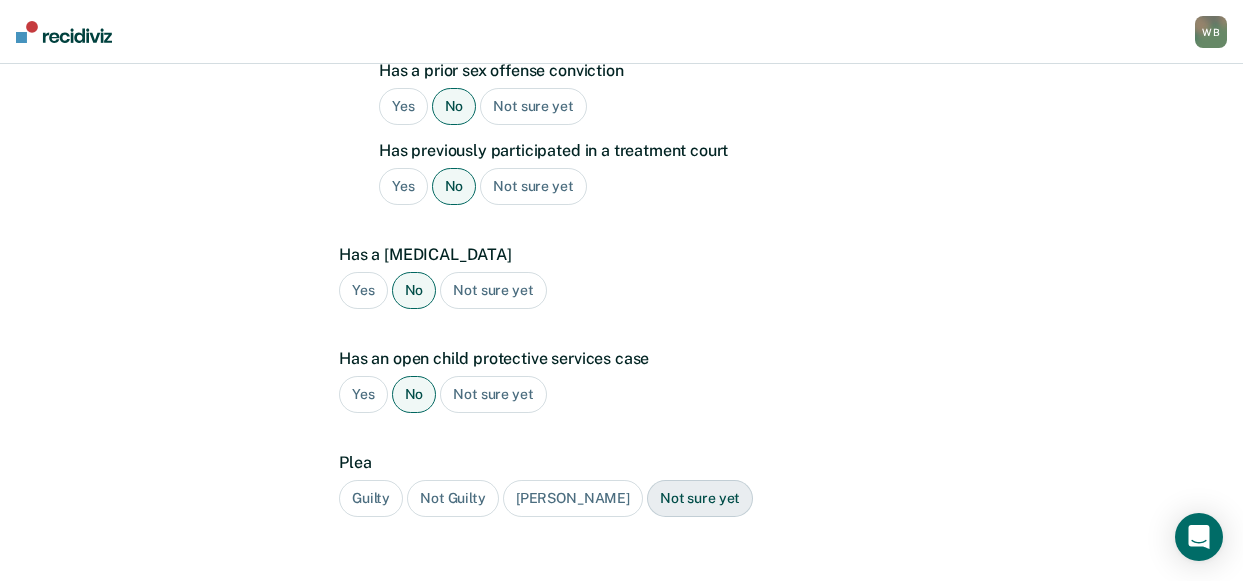 click on "Guilty" at bounding box center [371, 498] 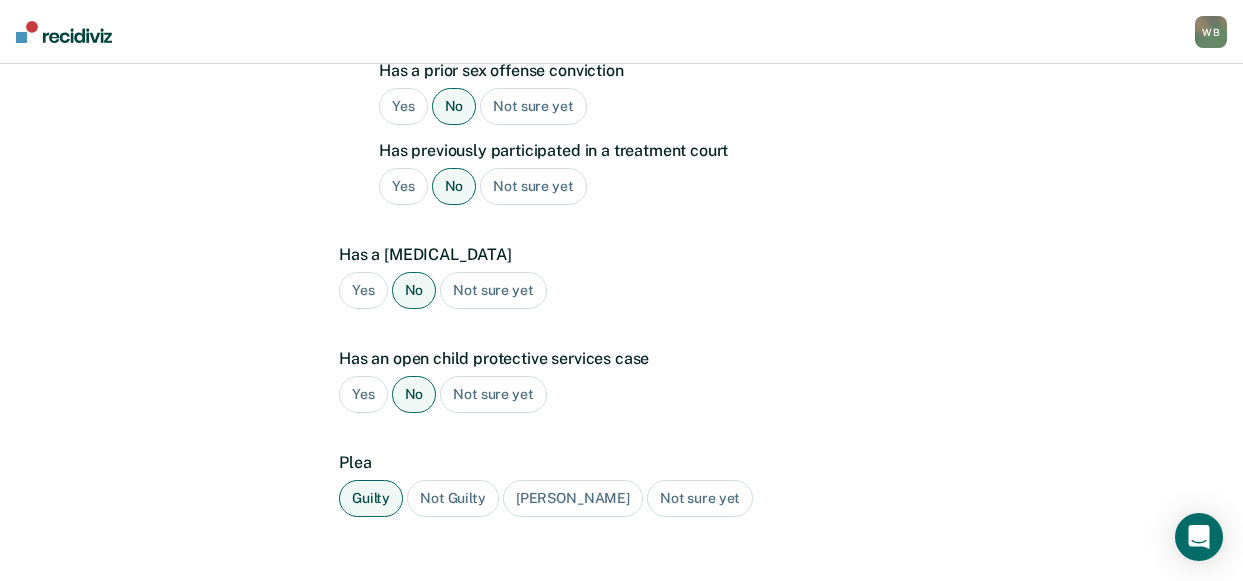 click on "Next" at bounding box center [521, 605] 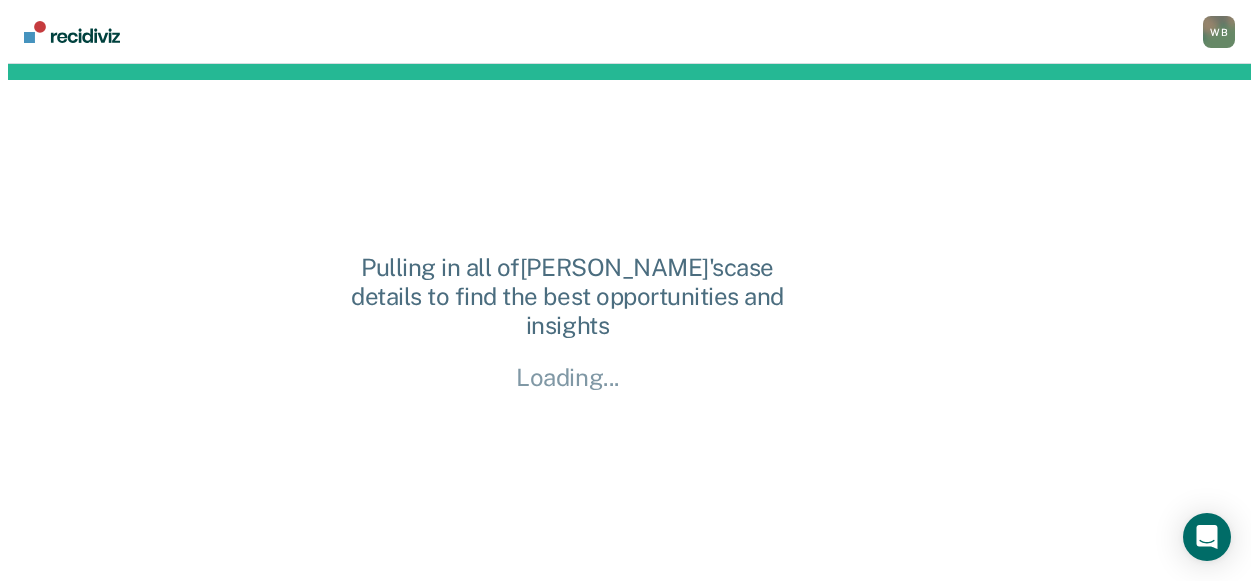 scroll, scrollTop: 0, scrollLeft: 0, axis: both 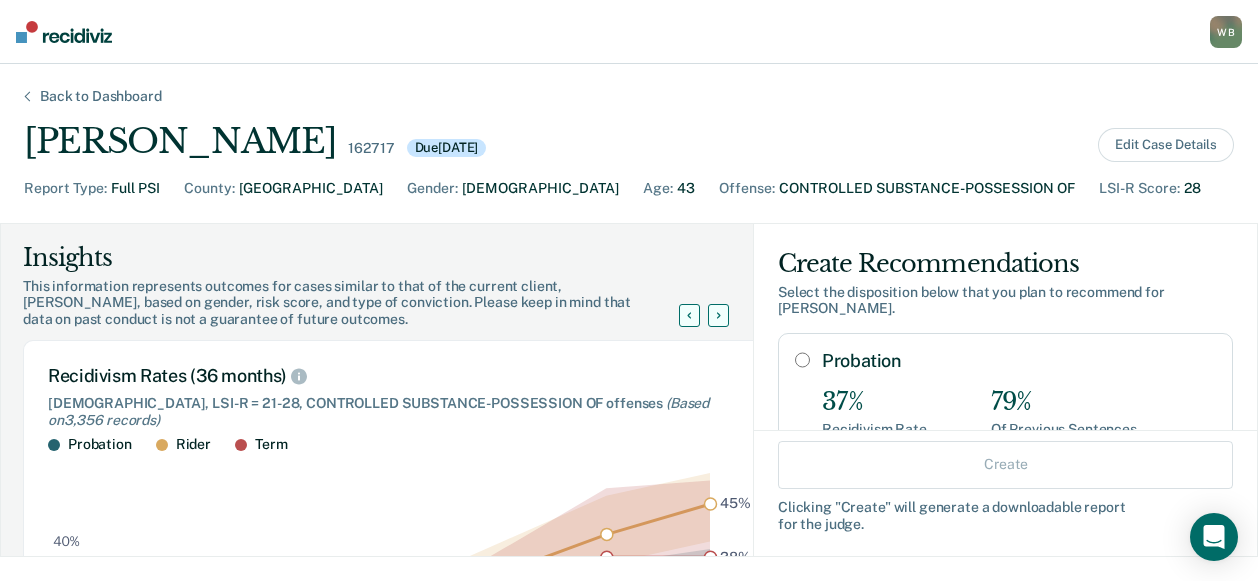 click on "Probation" at bounding box center [802, 360] 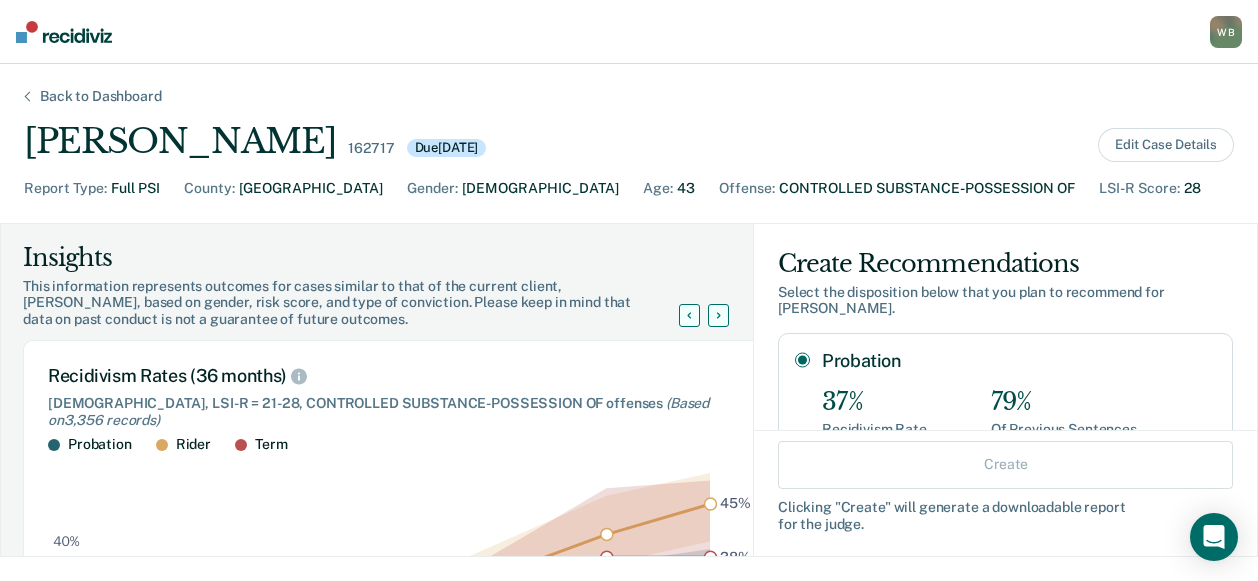 radio on "true" 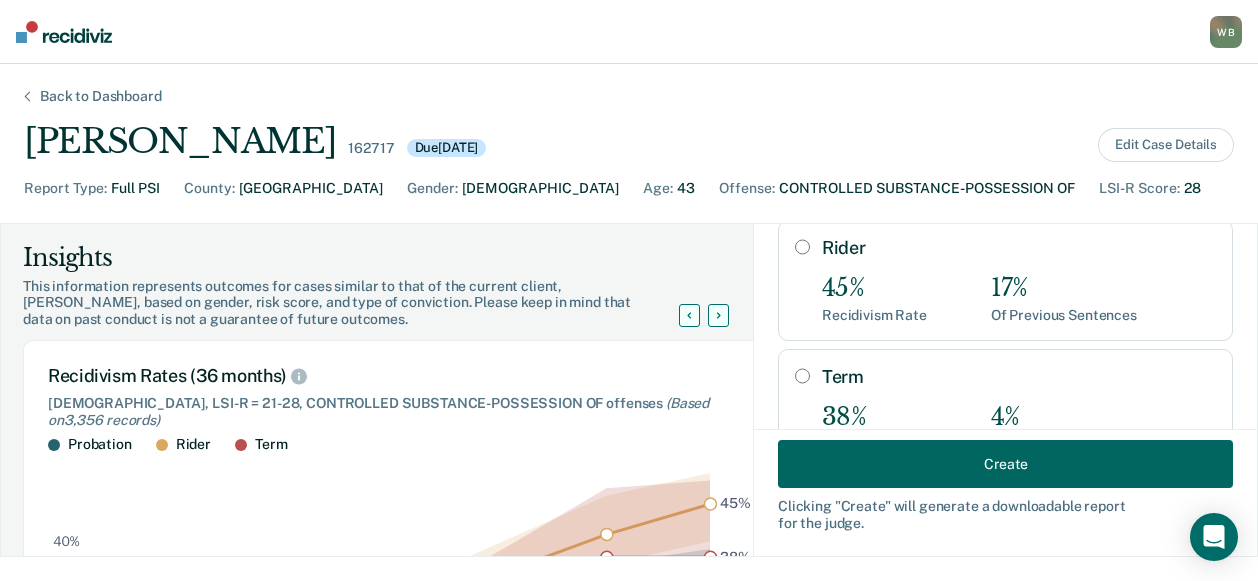 click on "Create" at bounding box center [1005, 464] 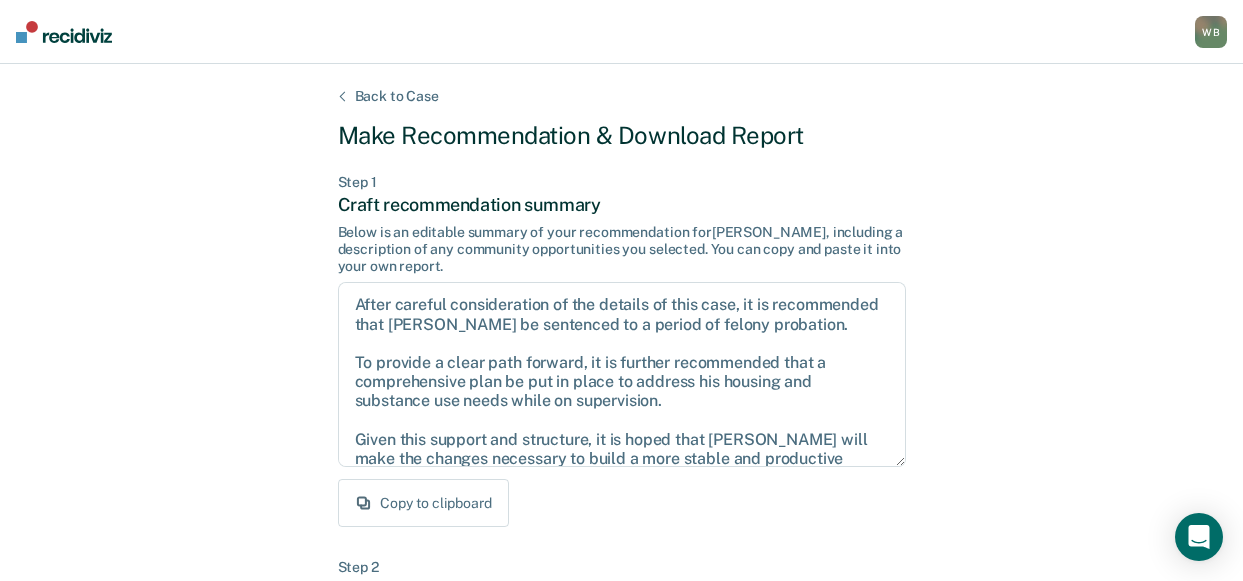 scroll, scrollTop: 301, scrollLeft: 0, axis: vertical 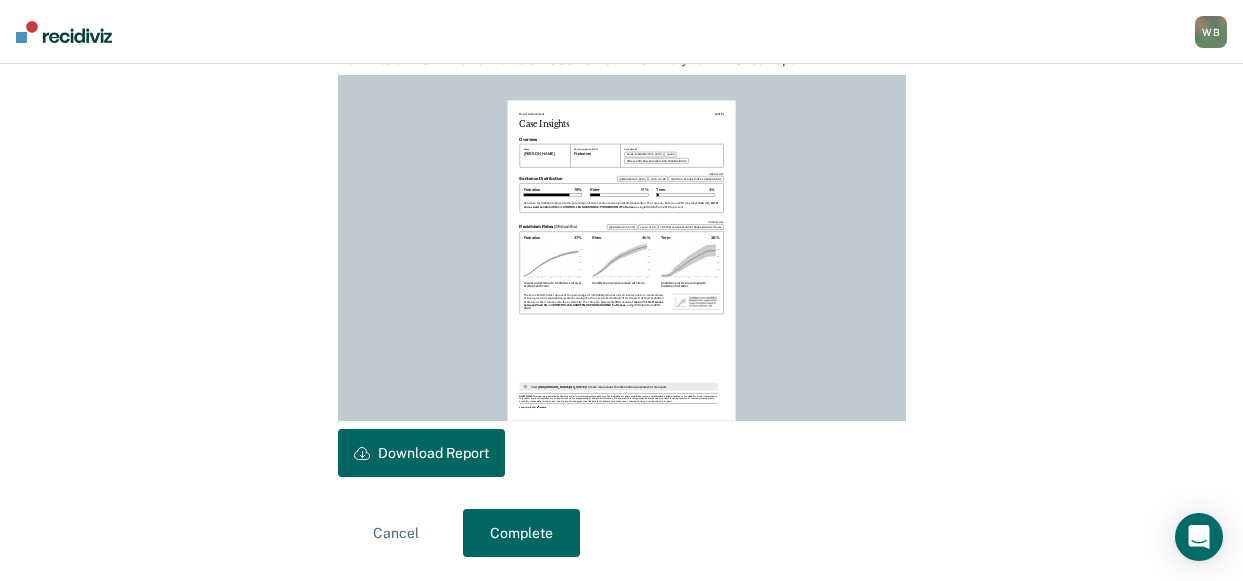 click on "Download Report" at bounding box center (421, 453) 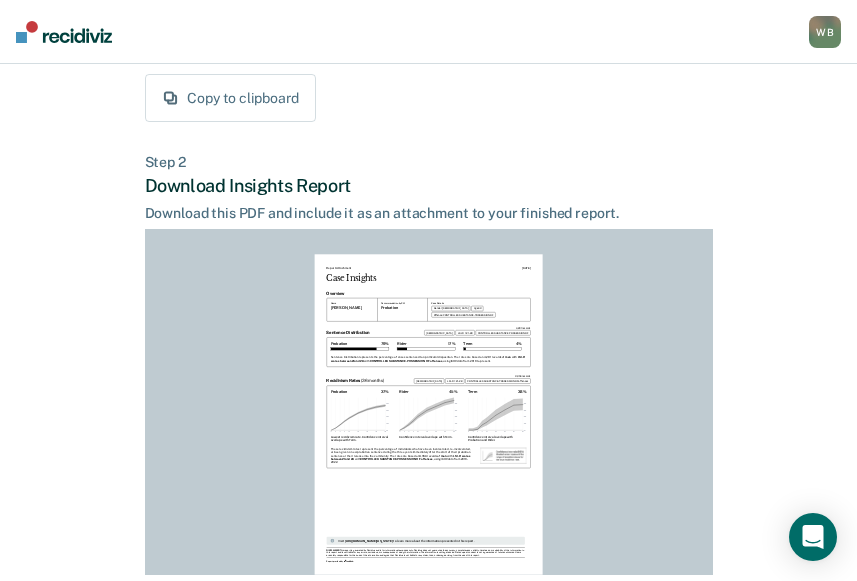 scroll, scrollTop: 559, scrollLeft: 0, axis: vertical 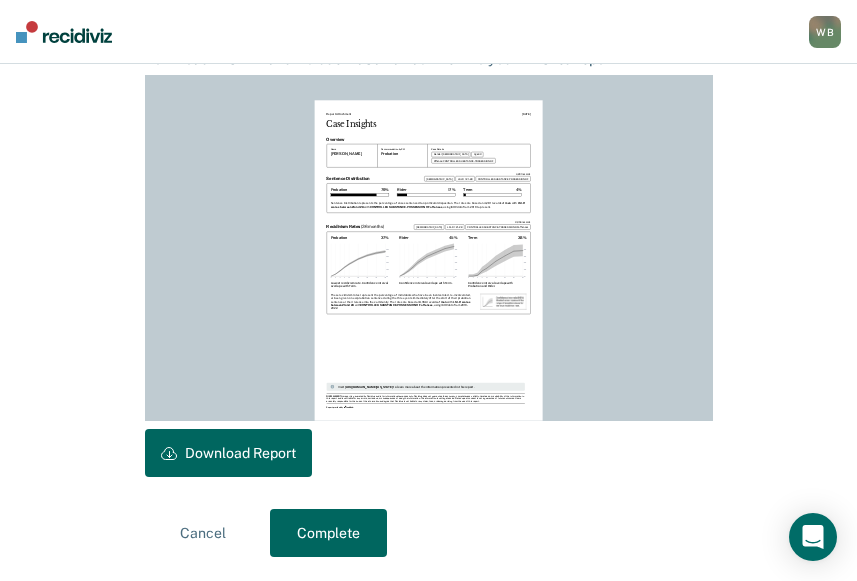 click on "Complete" at bounding box center [328, 533] 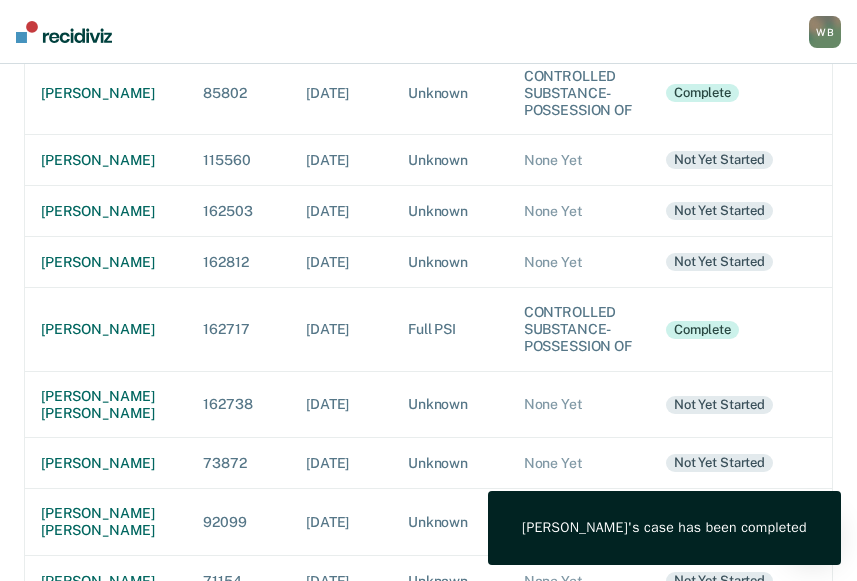 scroll, scrollTop: 300, scrollLeft: 0, axis: vertical 